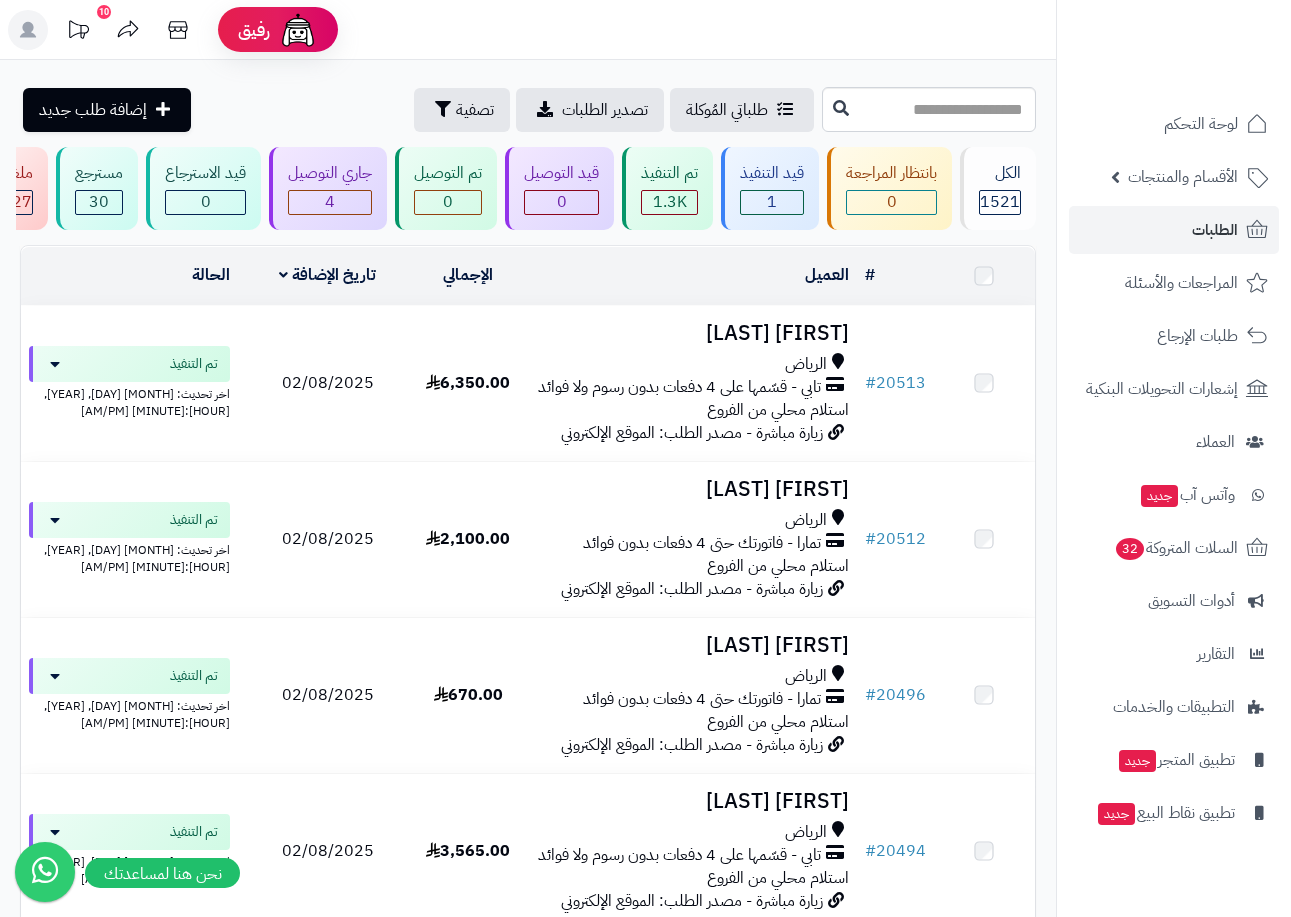 scroll, scrollTop: 100, scrollLeft: 0, axis: vertical 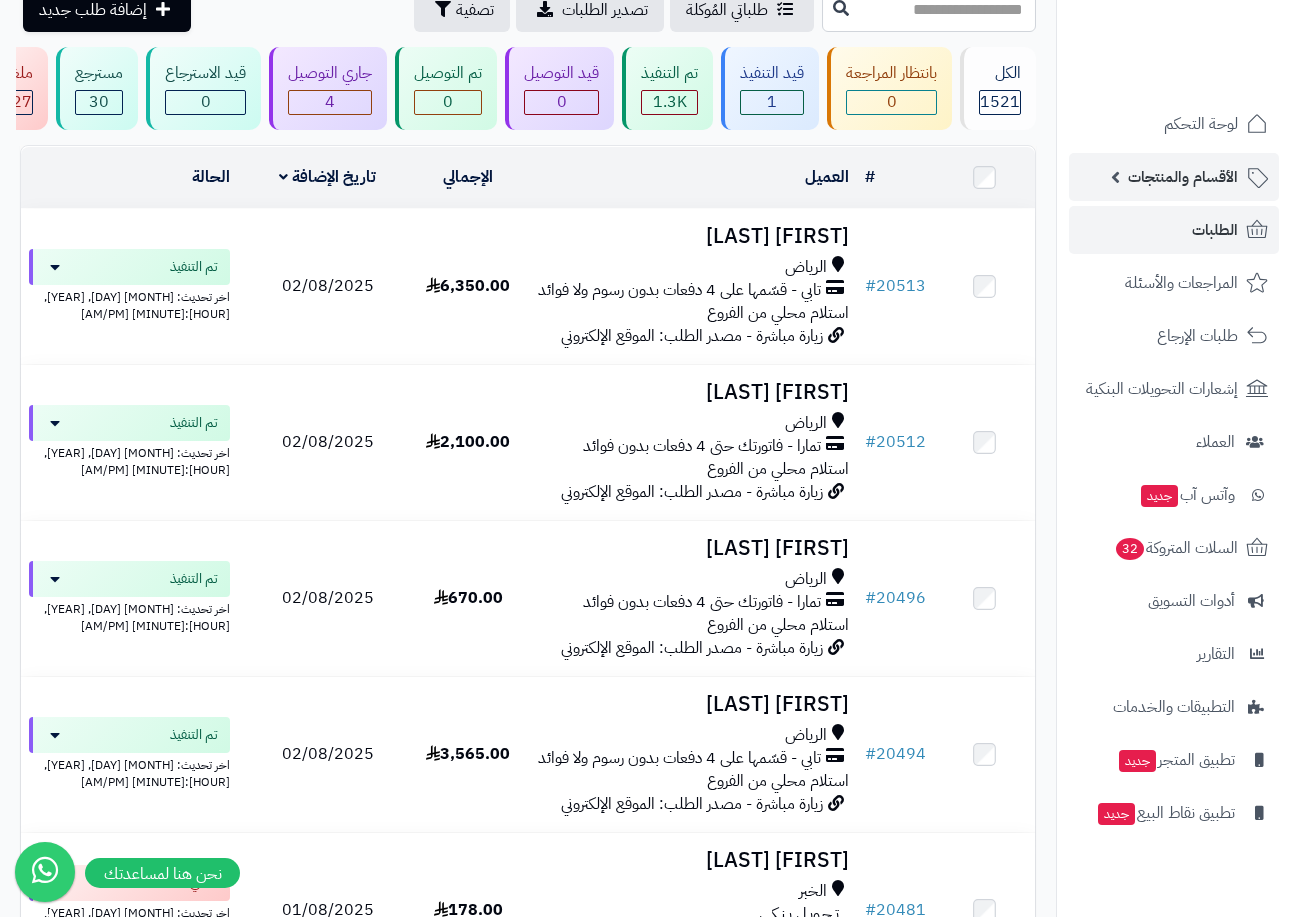 click on "الأقسام والمنتجات" at bounding box center (1183, 177) 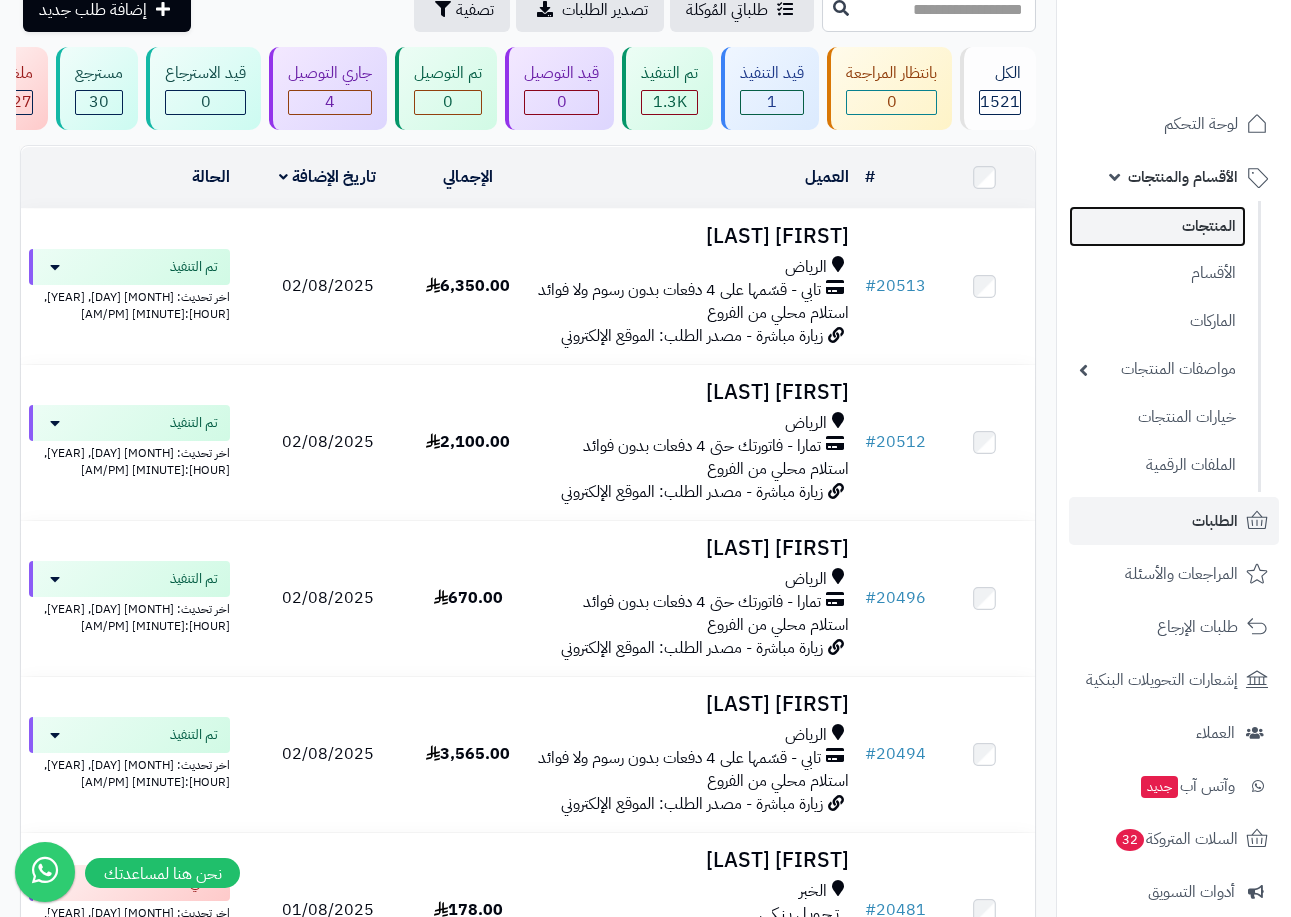 click on "المنتجات" at bounding box center [1157, 226] 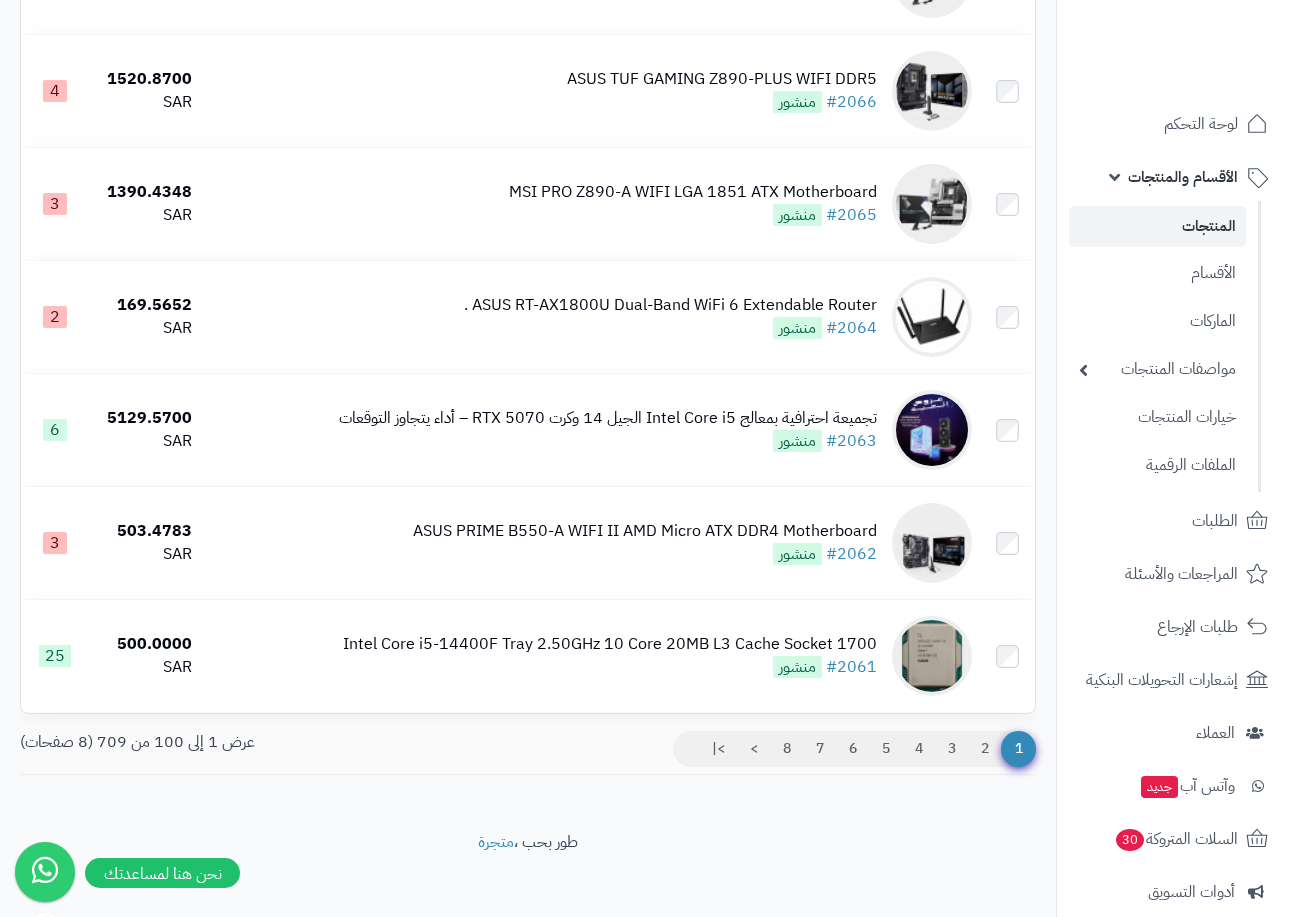 scroll, scrollTop: 10876, scrollLeft: 0, axis: vertical 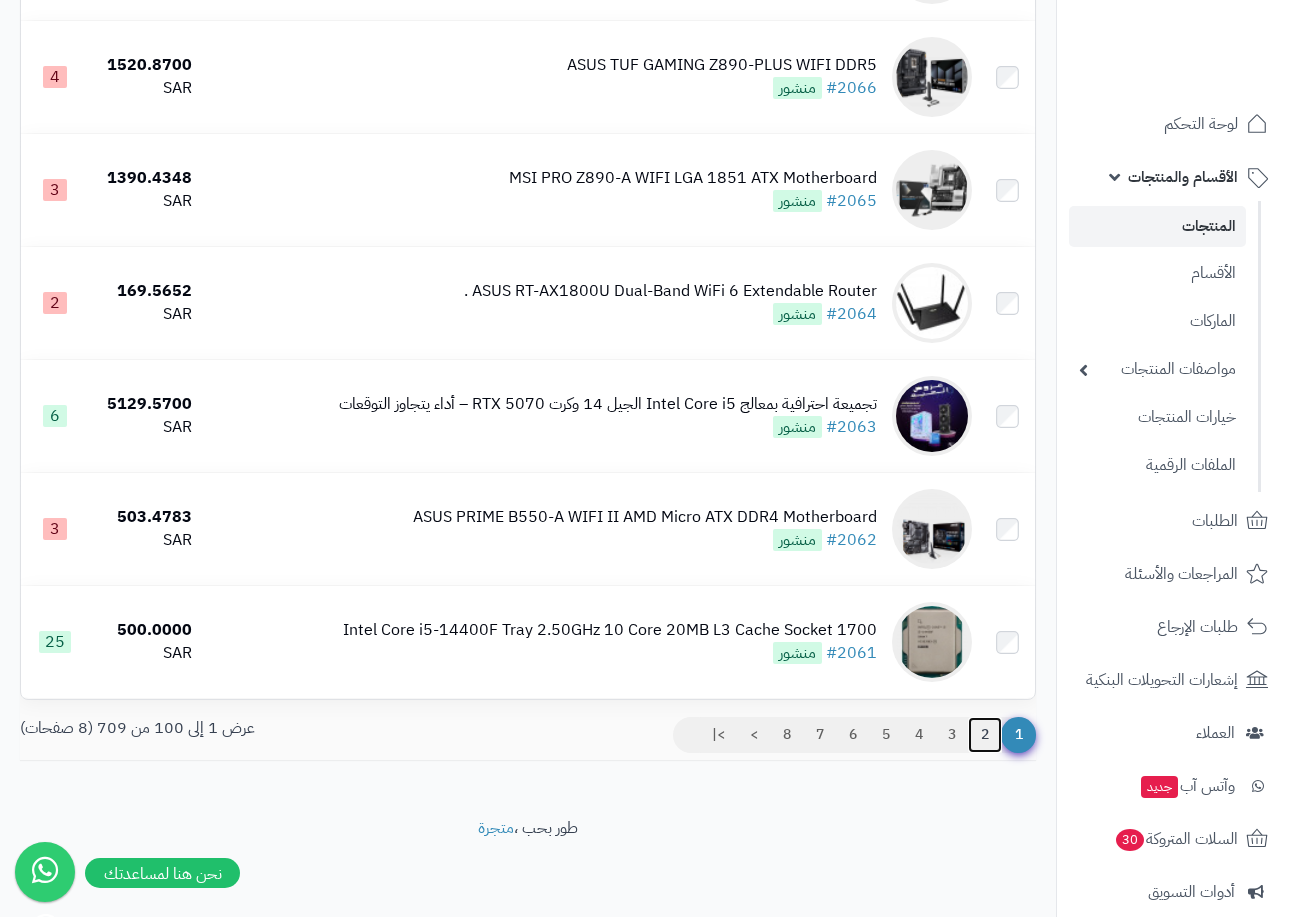 click on "2" at bounding box center (985, 735) 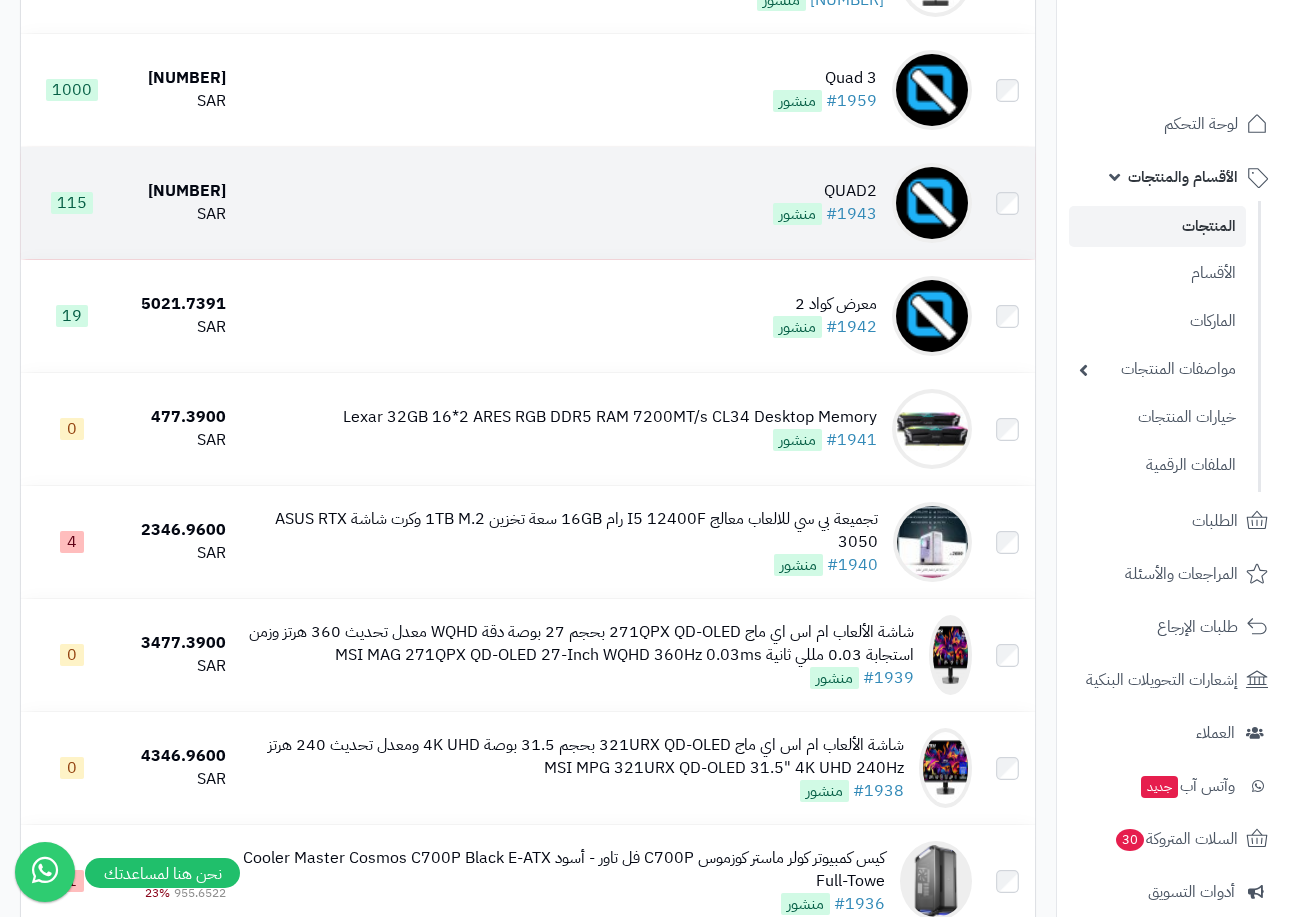 scroll, scrollTop: 8400, scrollLeft: 0, axis: vertical 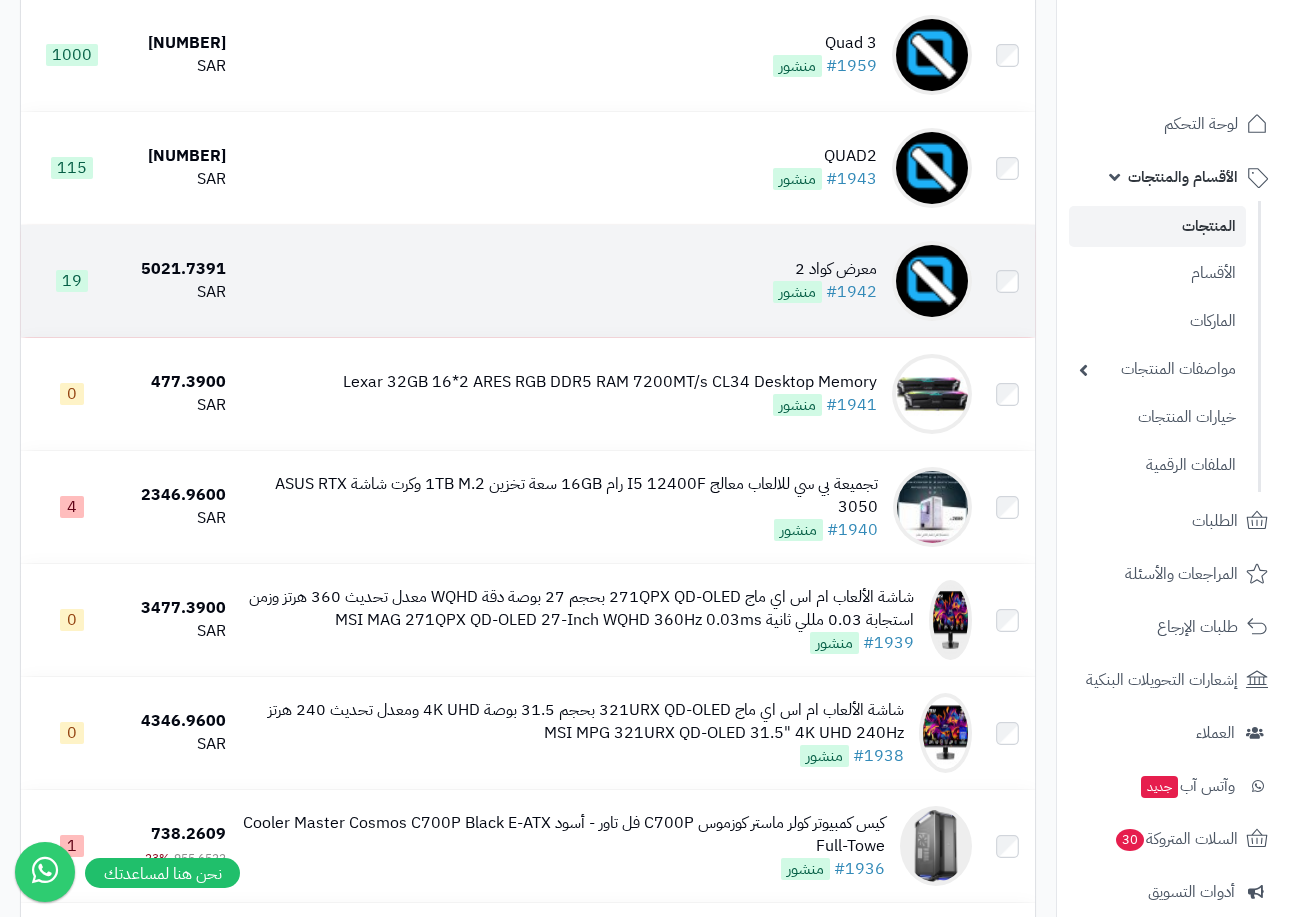 click on "معرض كواد 2
#1942
منشور" at bounding box center [607, 281] 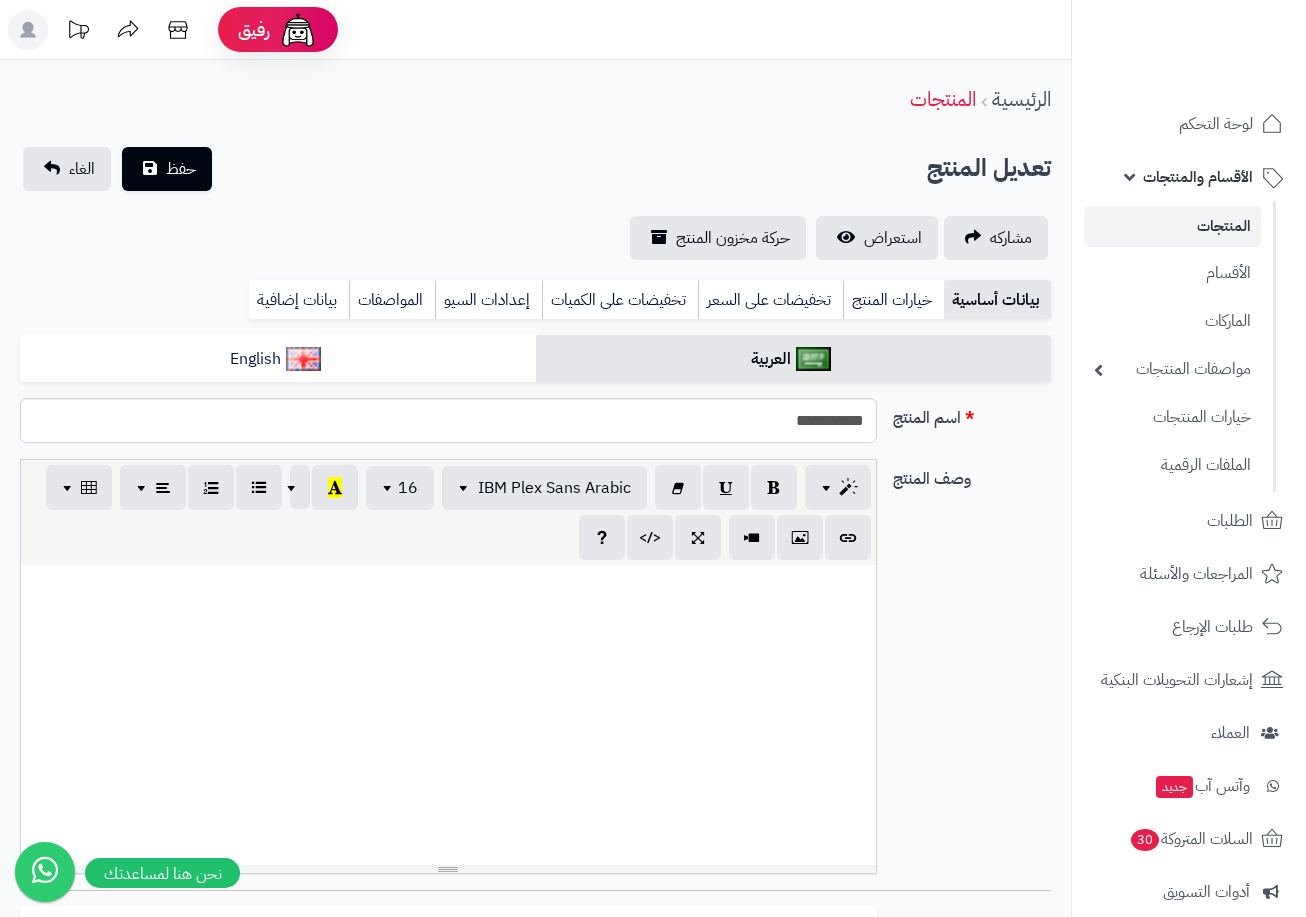 select 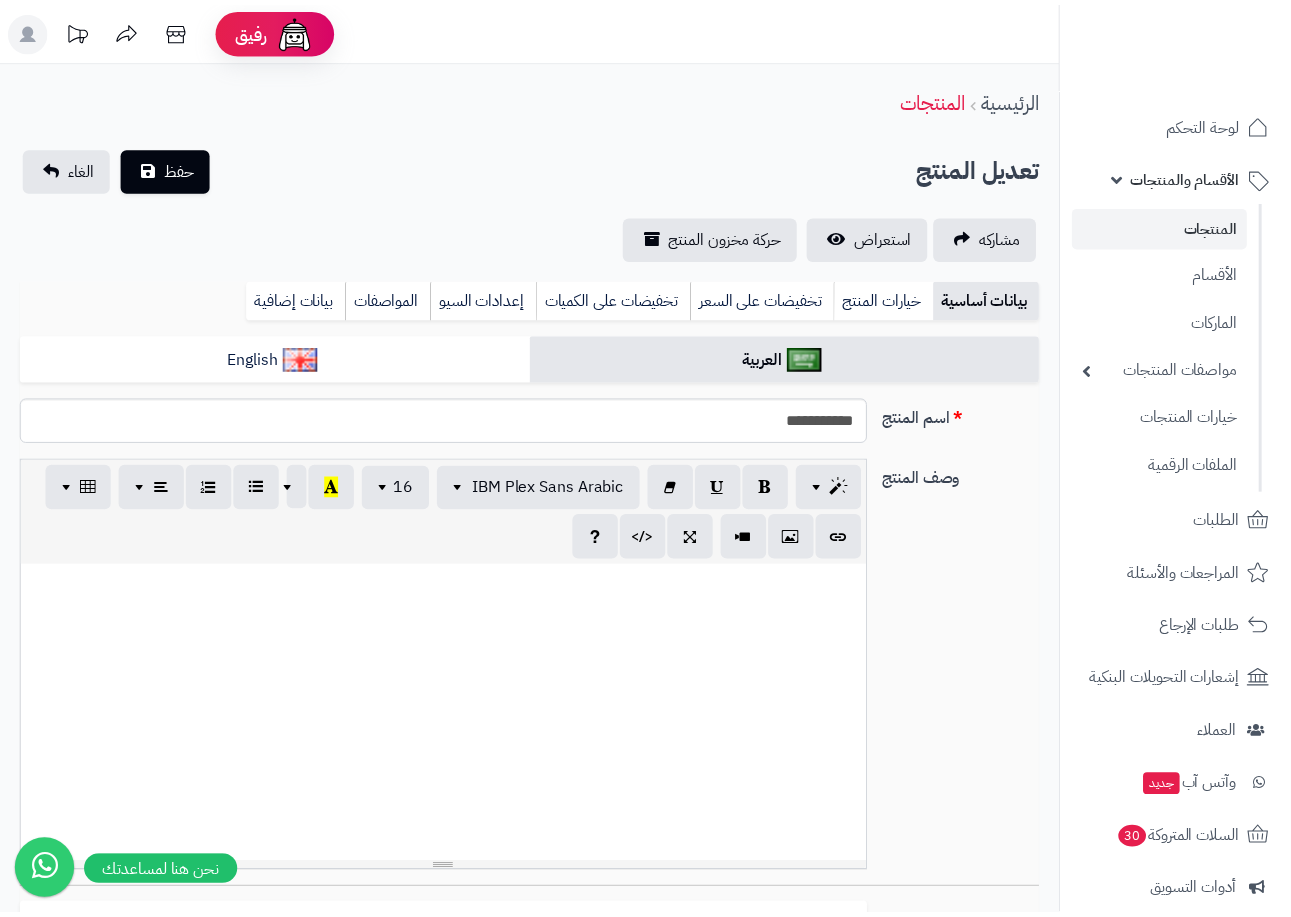 scroll, scrollTop: 0, scrollLeft: 0, axis: both 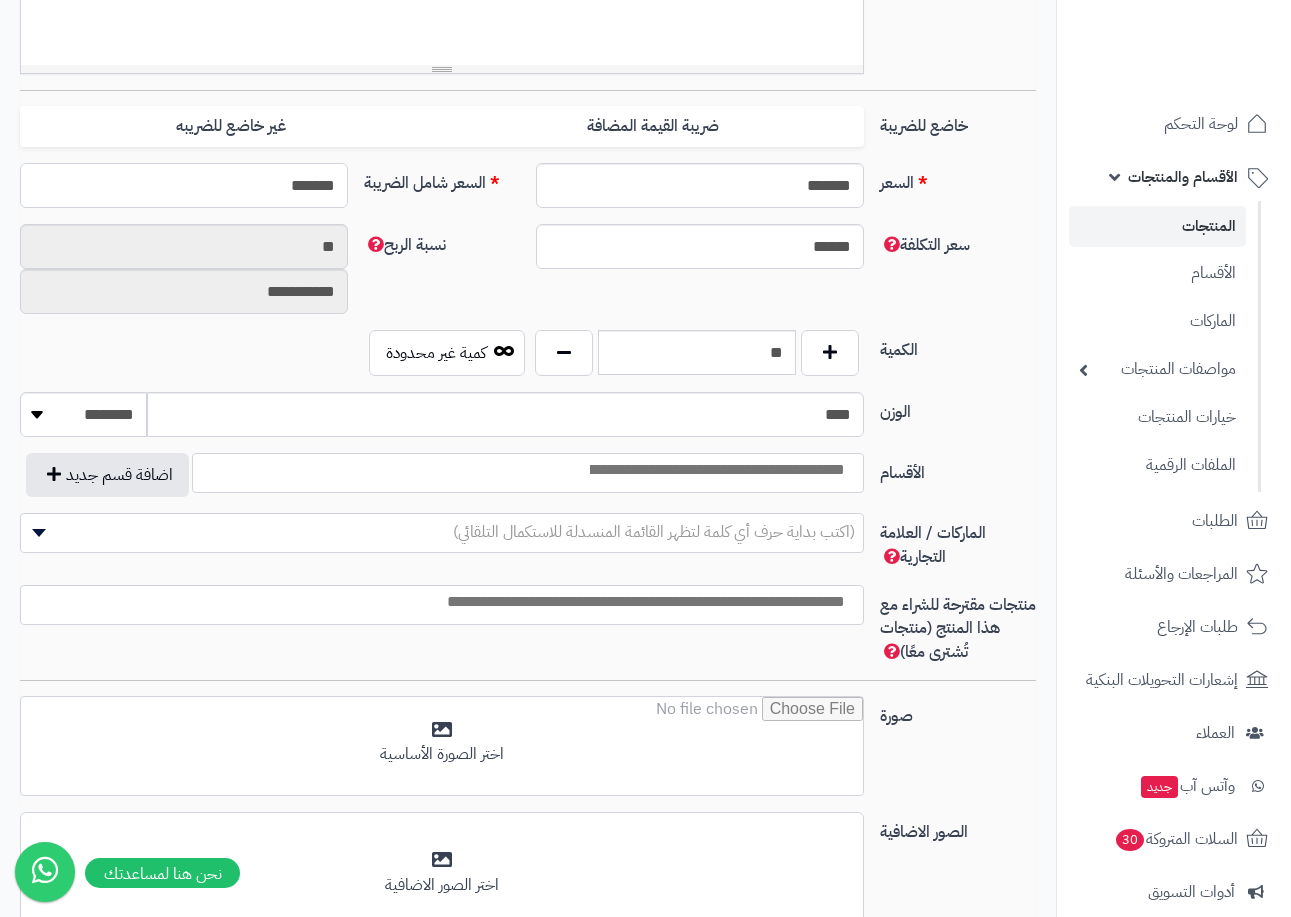click on "*******" at bounding box center [184, 185] 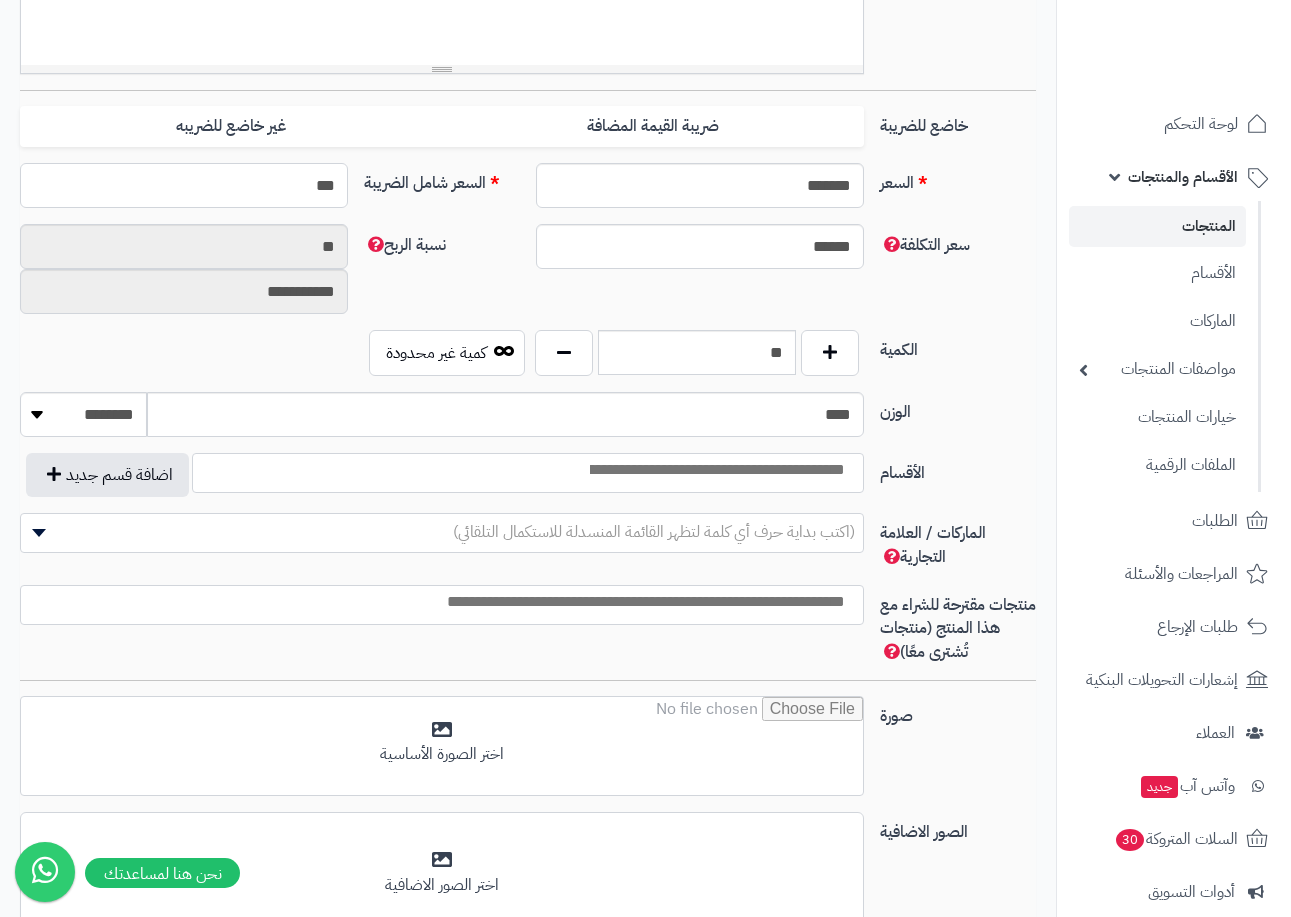type on "****" 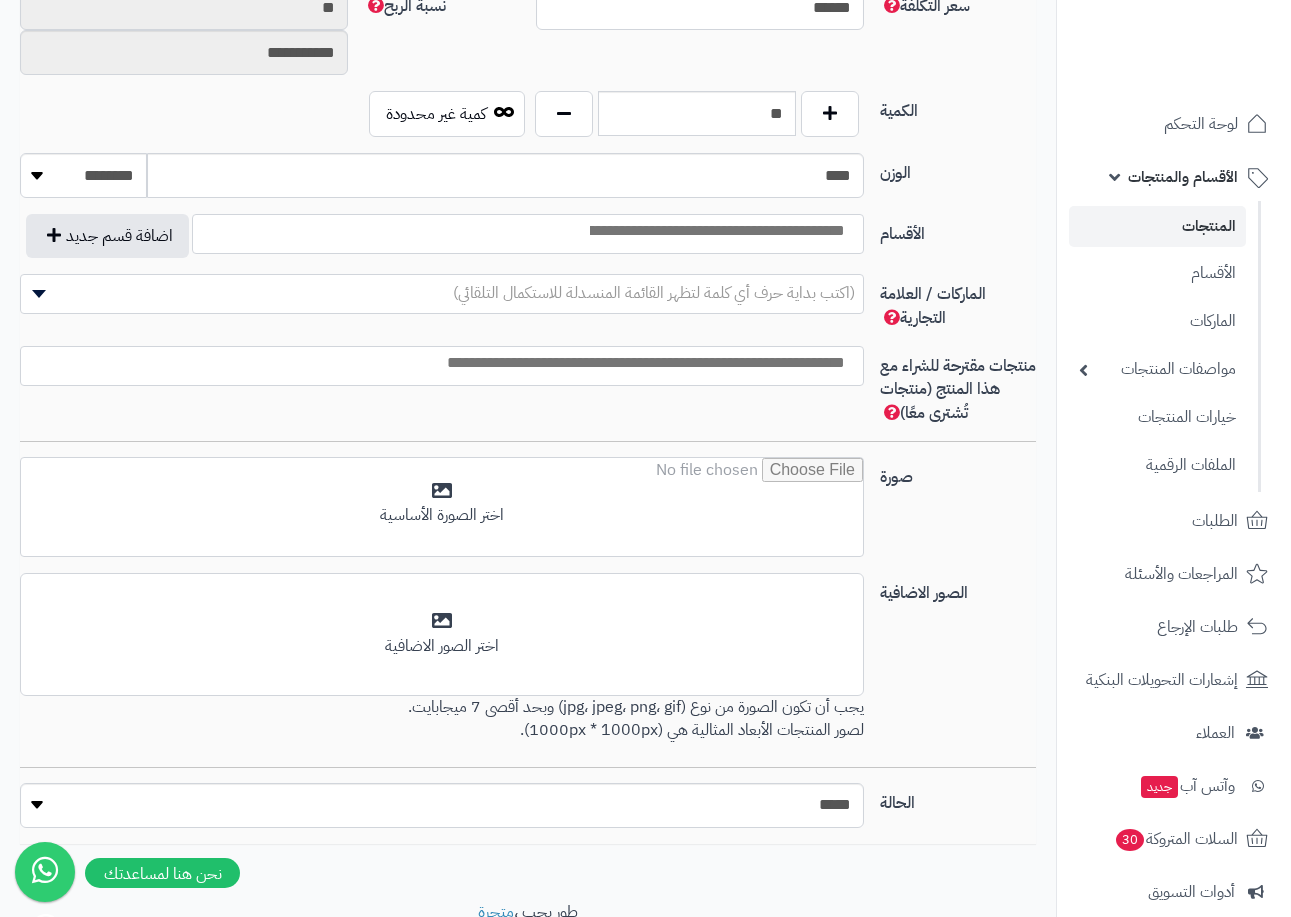 type on "**********" 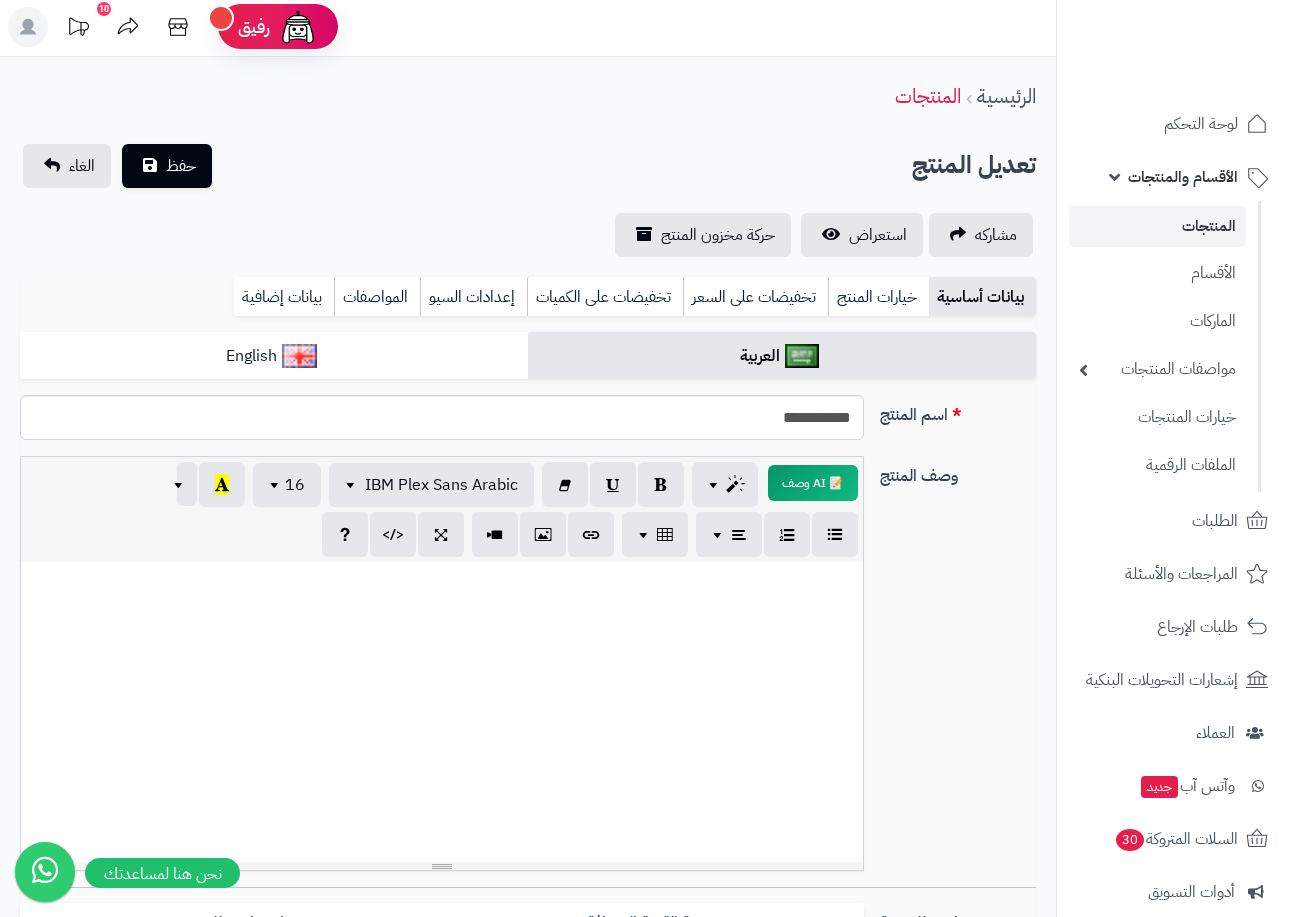 scroll, scrollTop: 0, scrollLeft: 0, axis: both 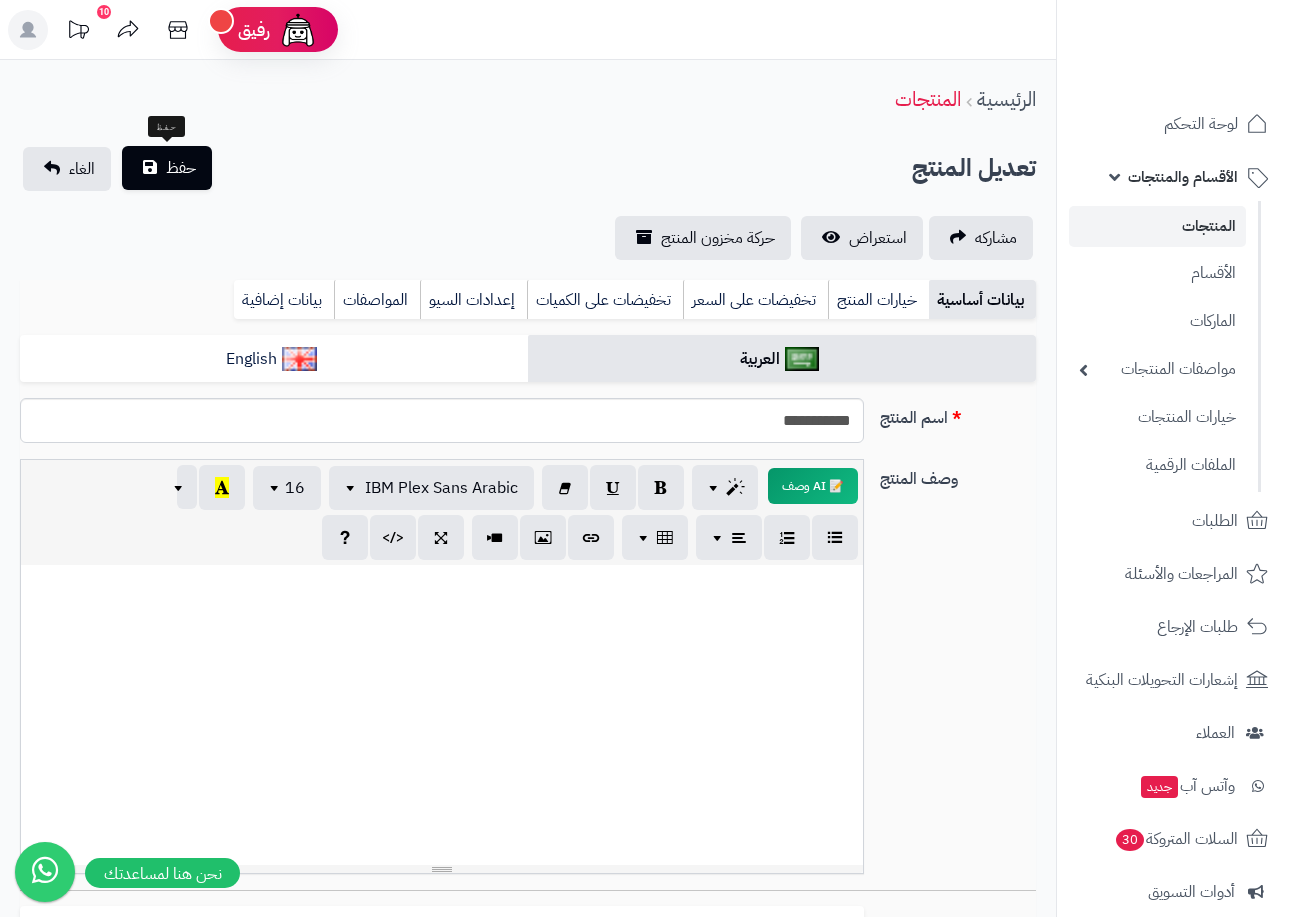 type on "****" 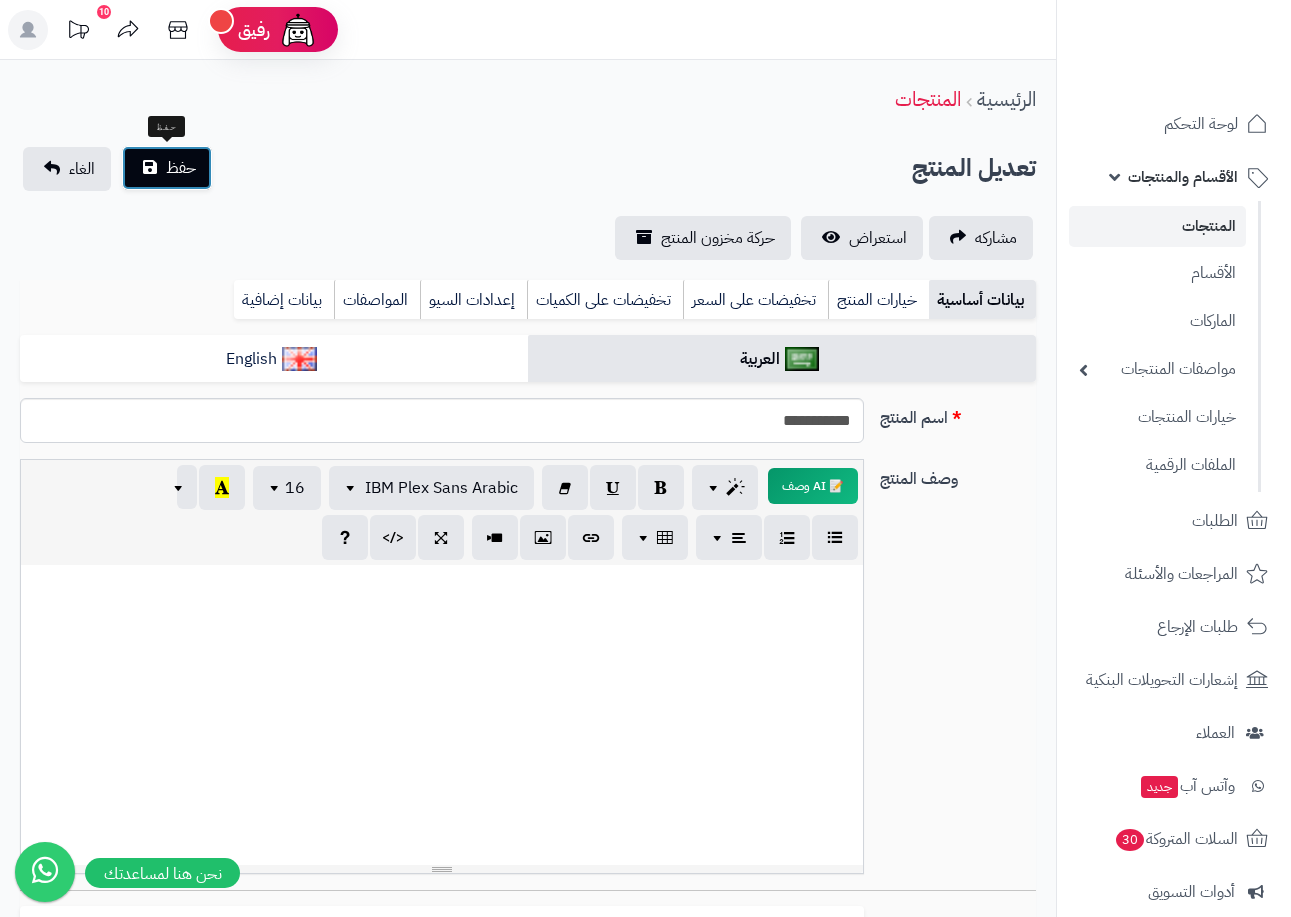 click on "حفظ" at bounding box center [181, 168] 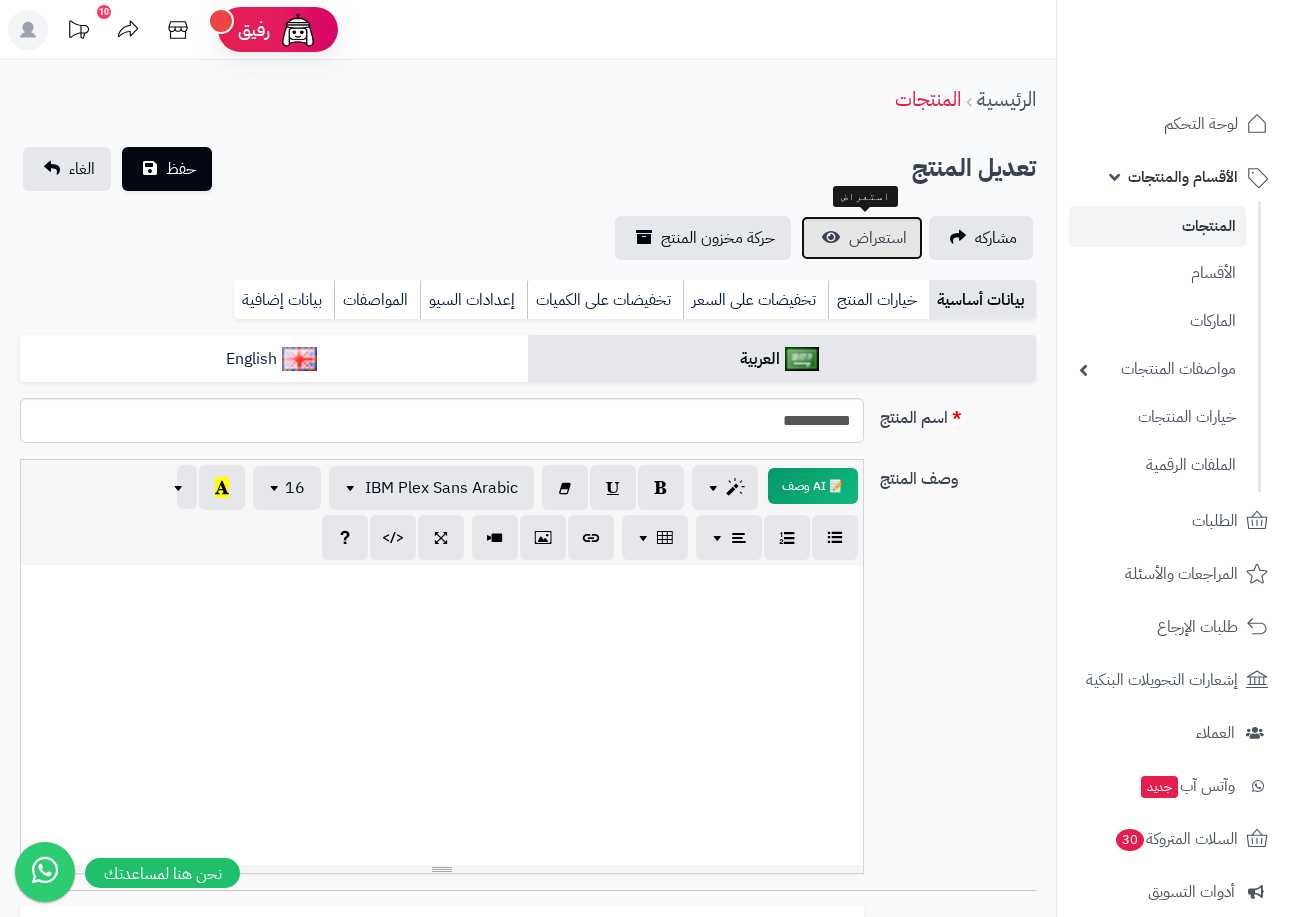 click on "استعراض" at bounding box center (878, 238) 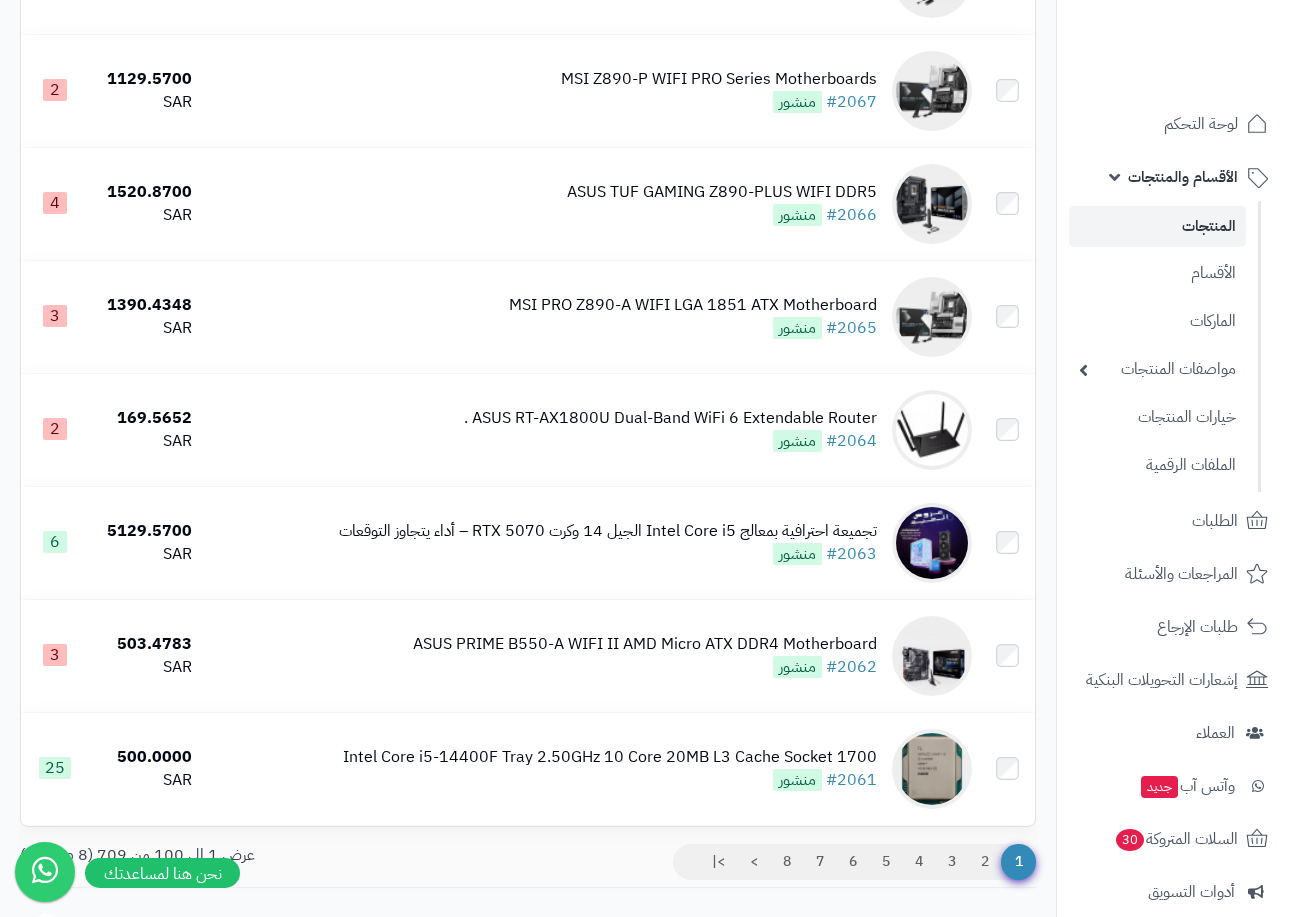 scroll, scrollTop: 10941, scrollLeft: 0, axis: vertical 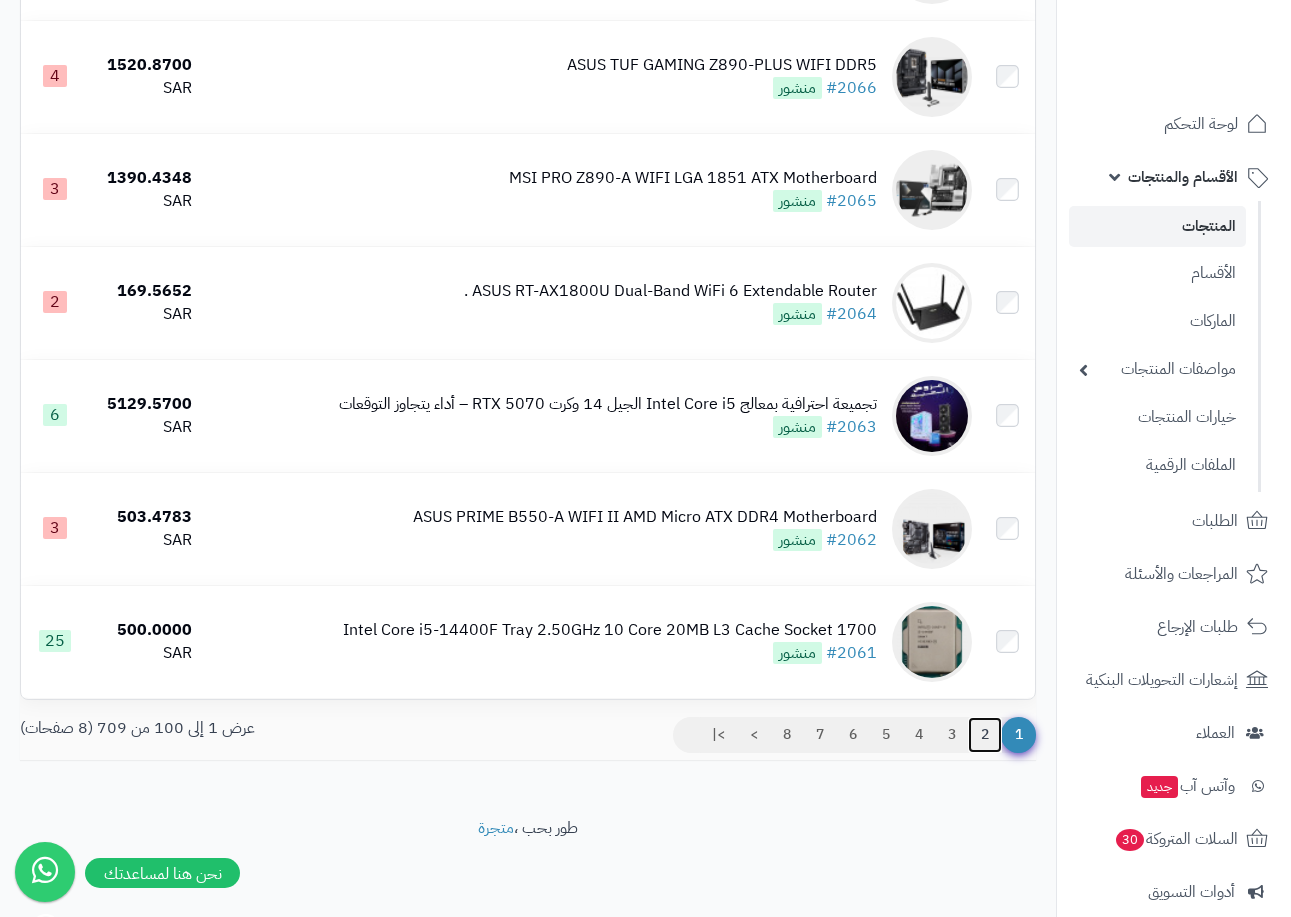 click on "2" at bounding box center [985, 735] 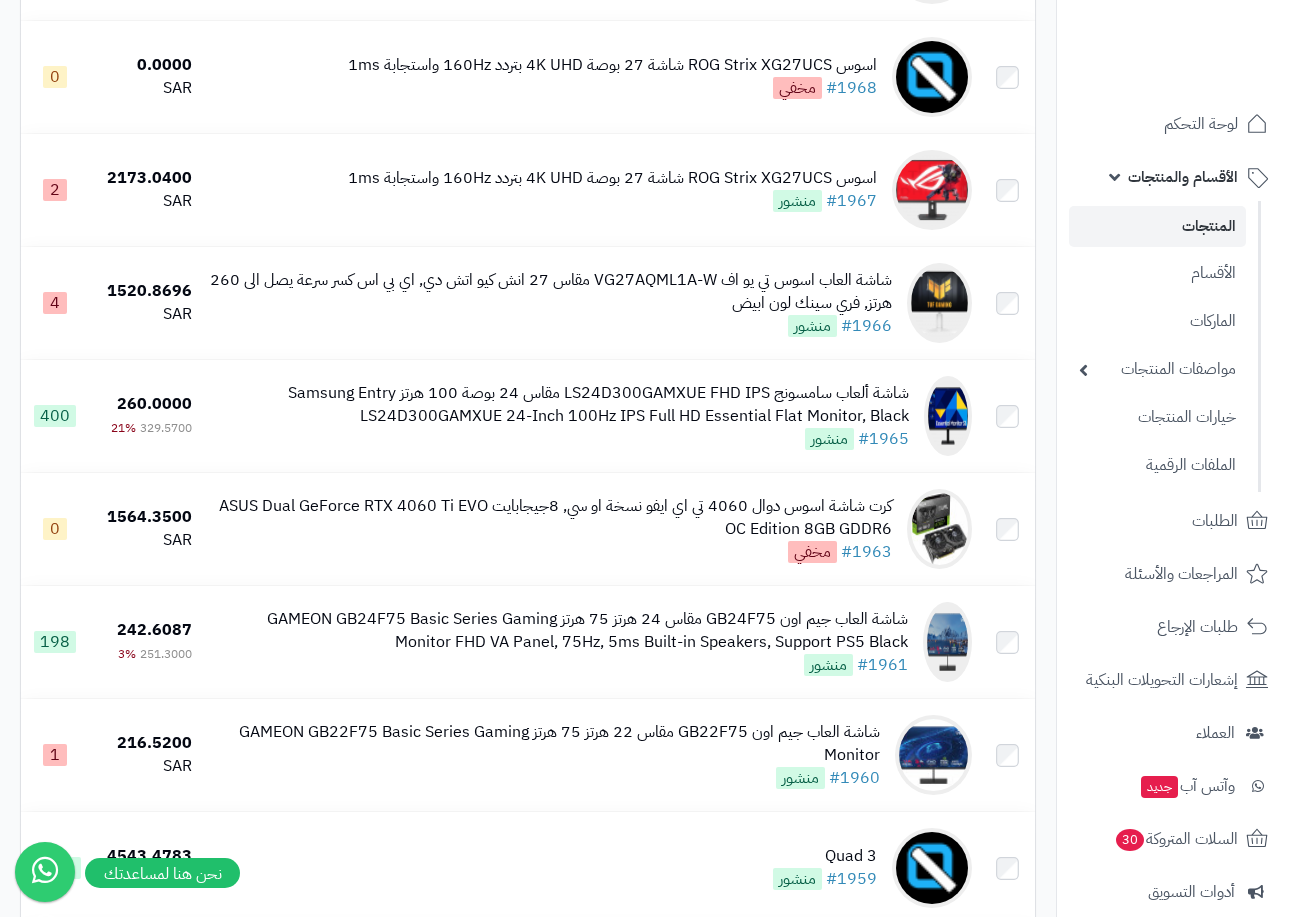 scroll, scrollTop: 8200, scrollLeft: 0, axis: vertical 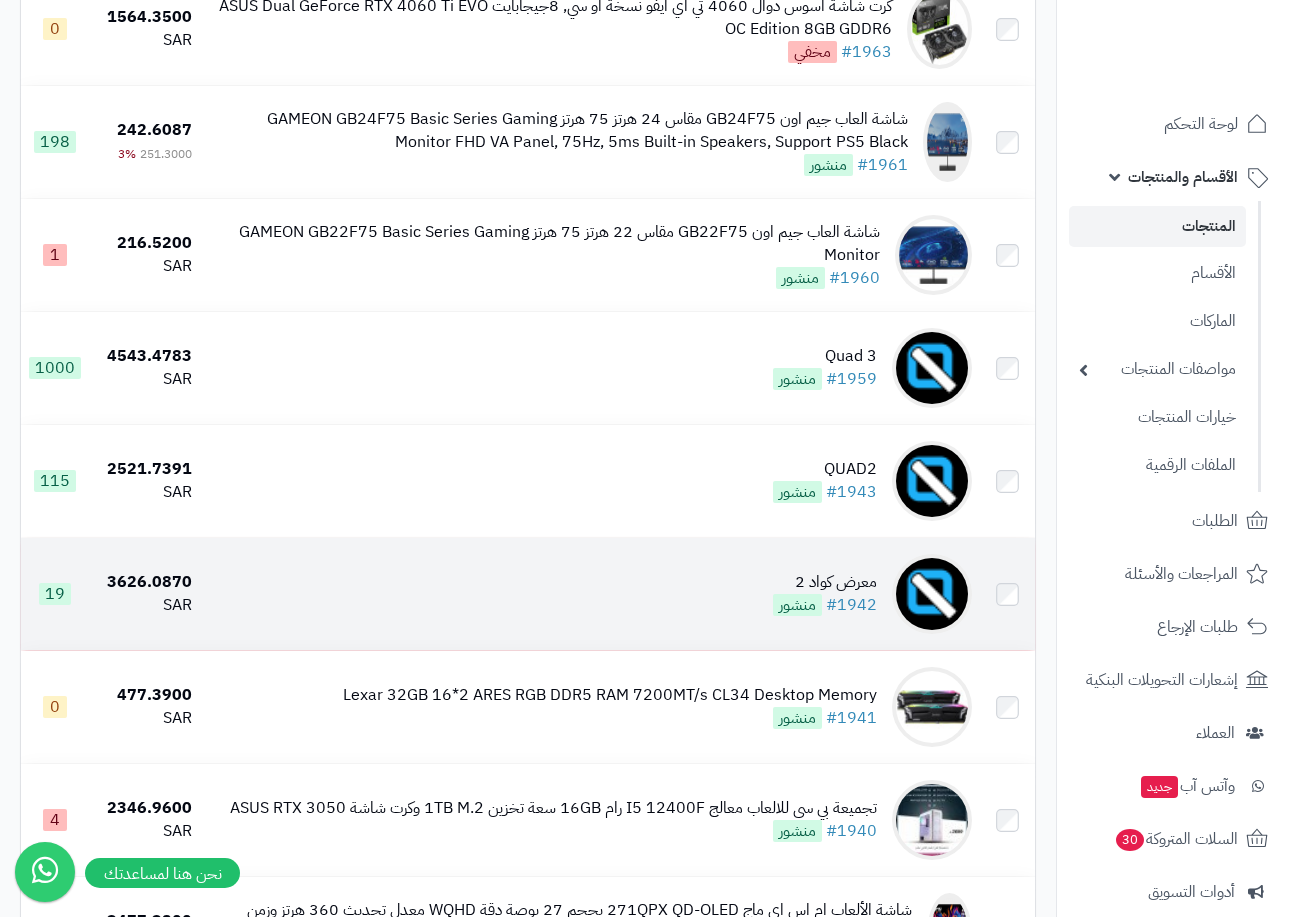 click on "معرض كواد 2
#1942
منشور" at bounding box center [590, 594] 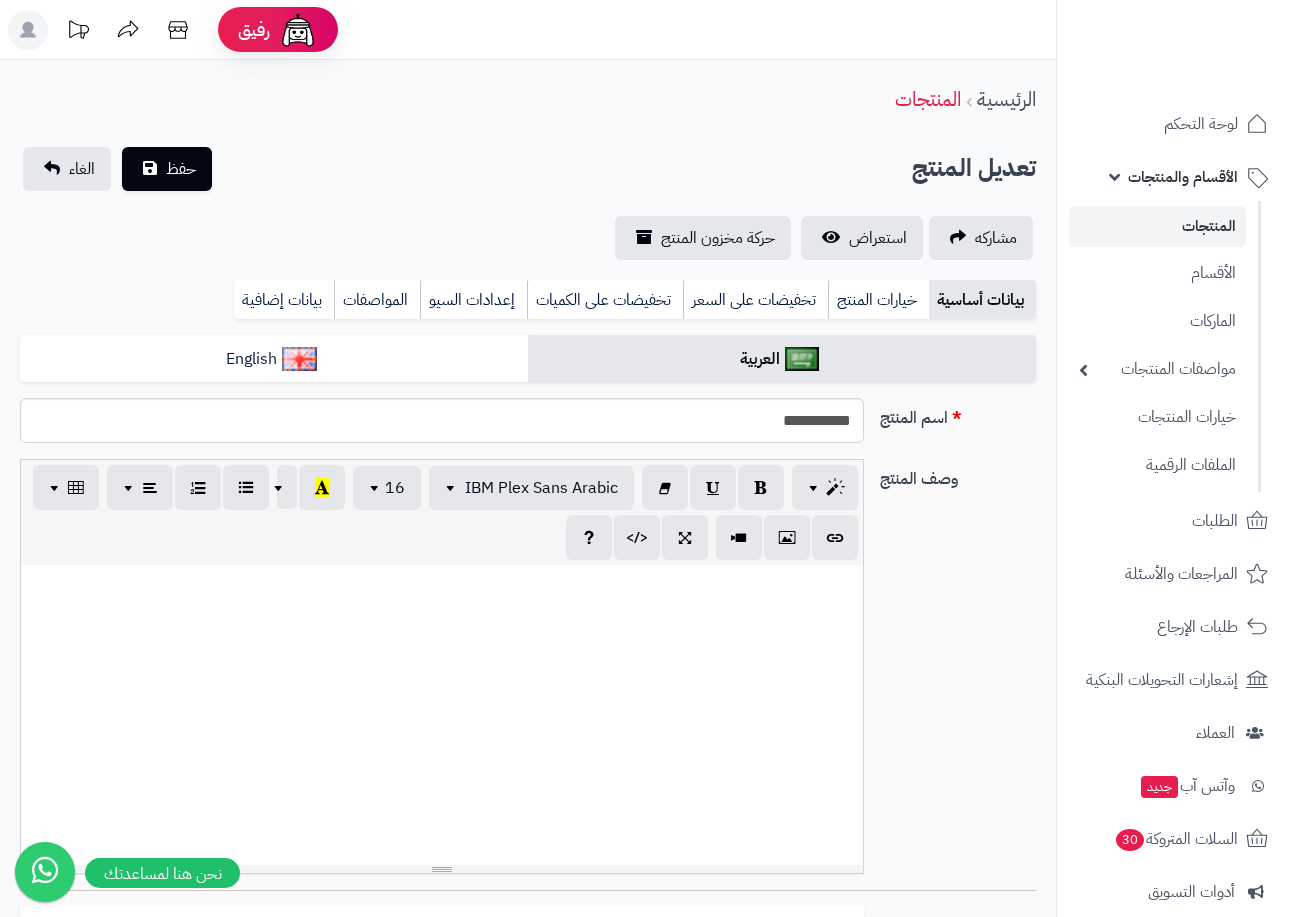 select 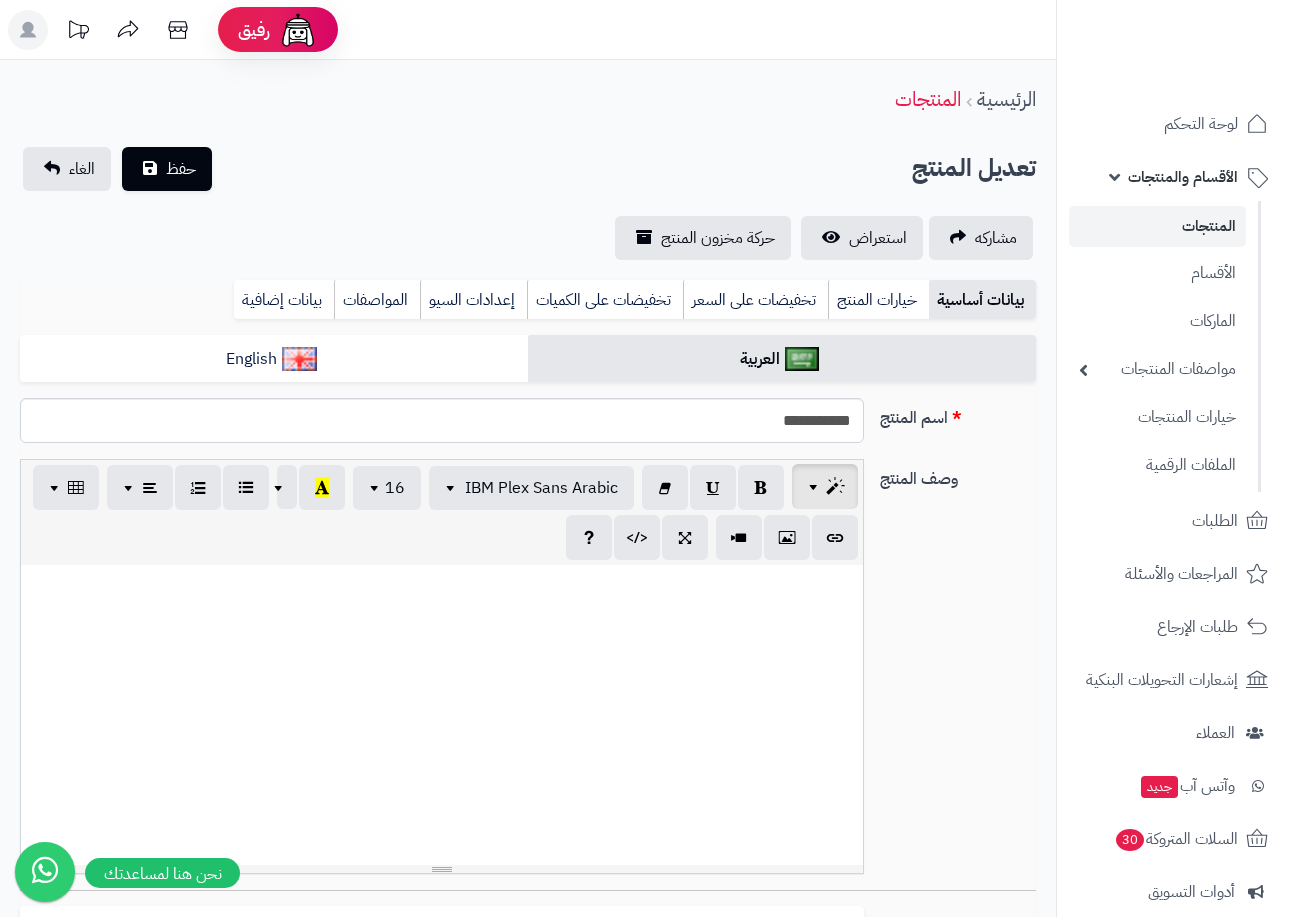 scroll, scrollTop: 0, scrollLeft: 0, axis: both 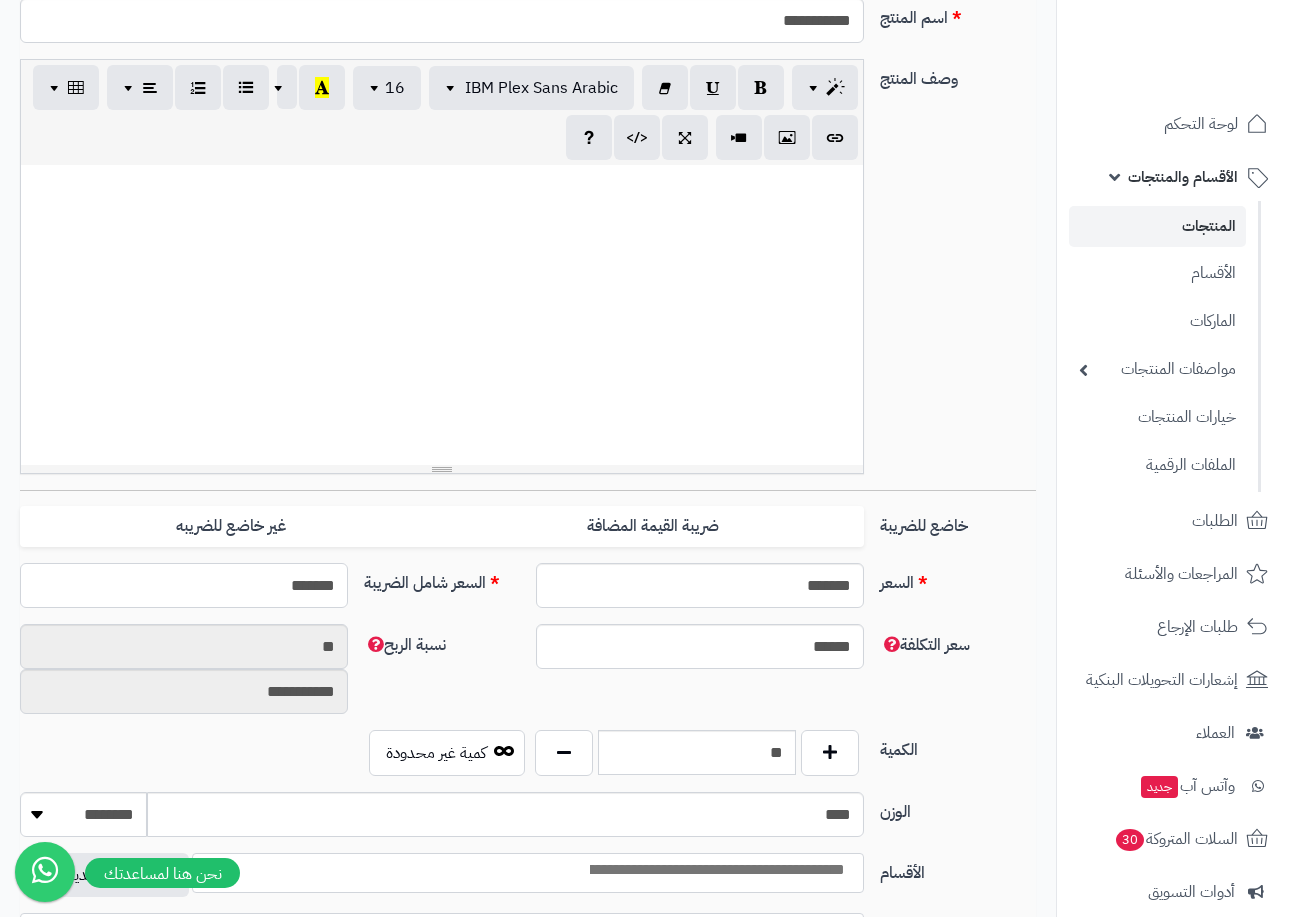 click on "*******" at bounding box center [184, 585] 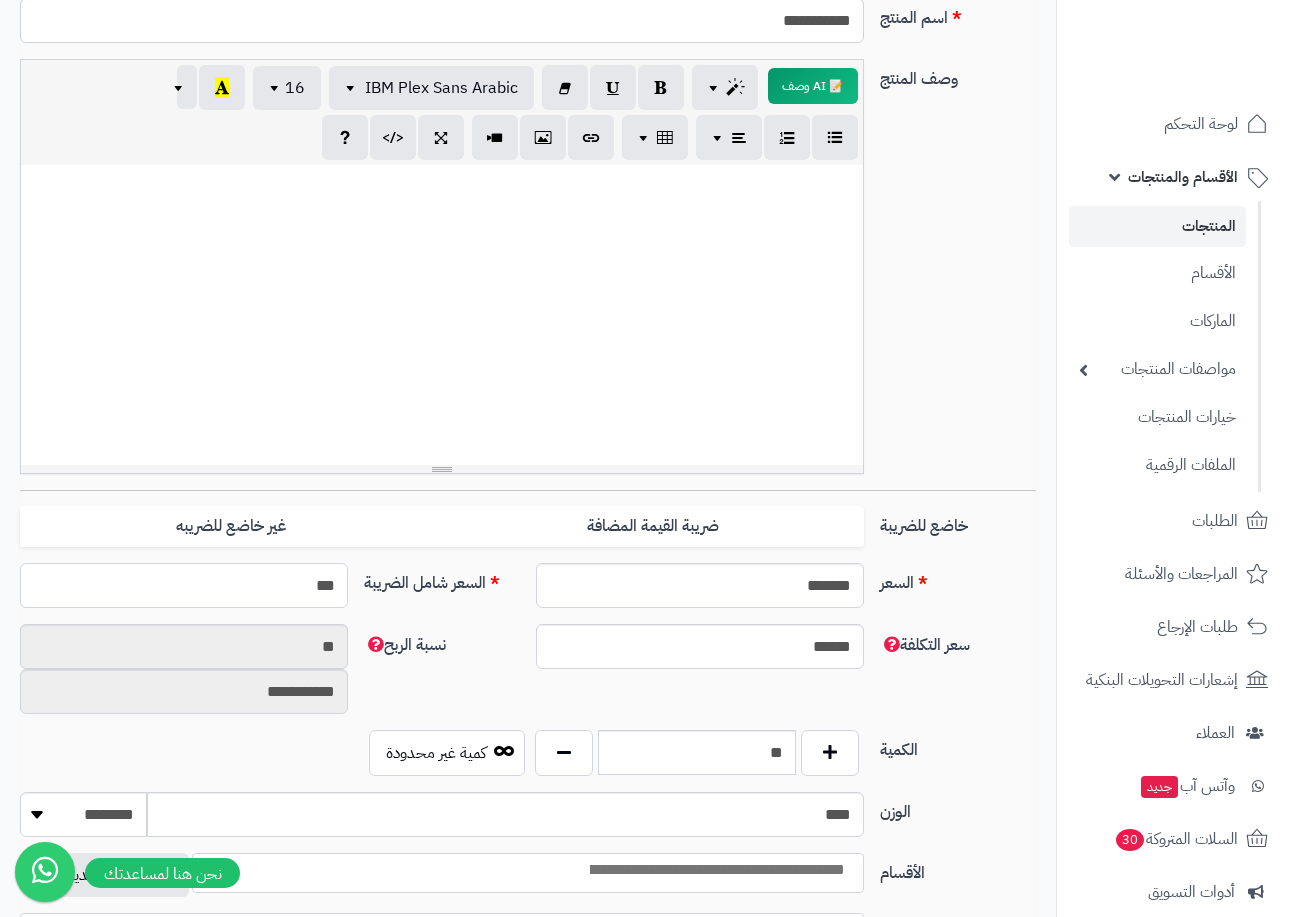 type on "****" 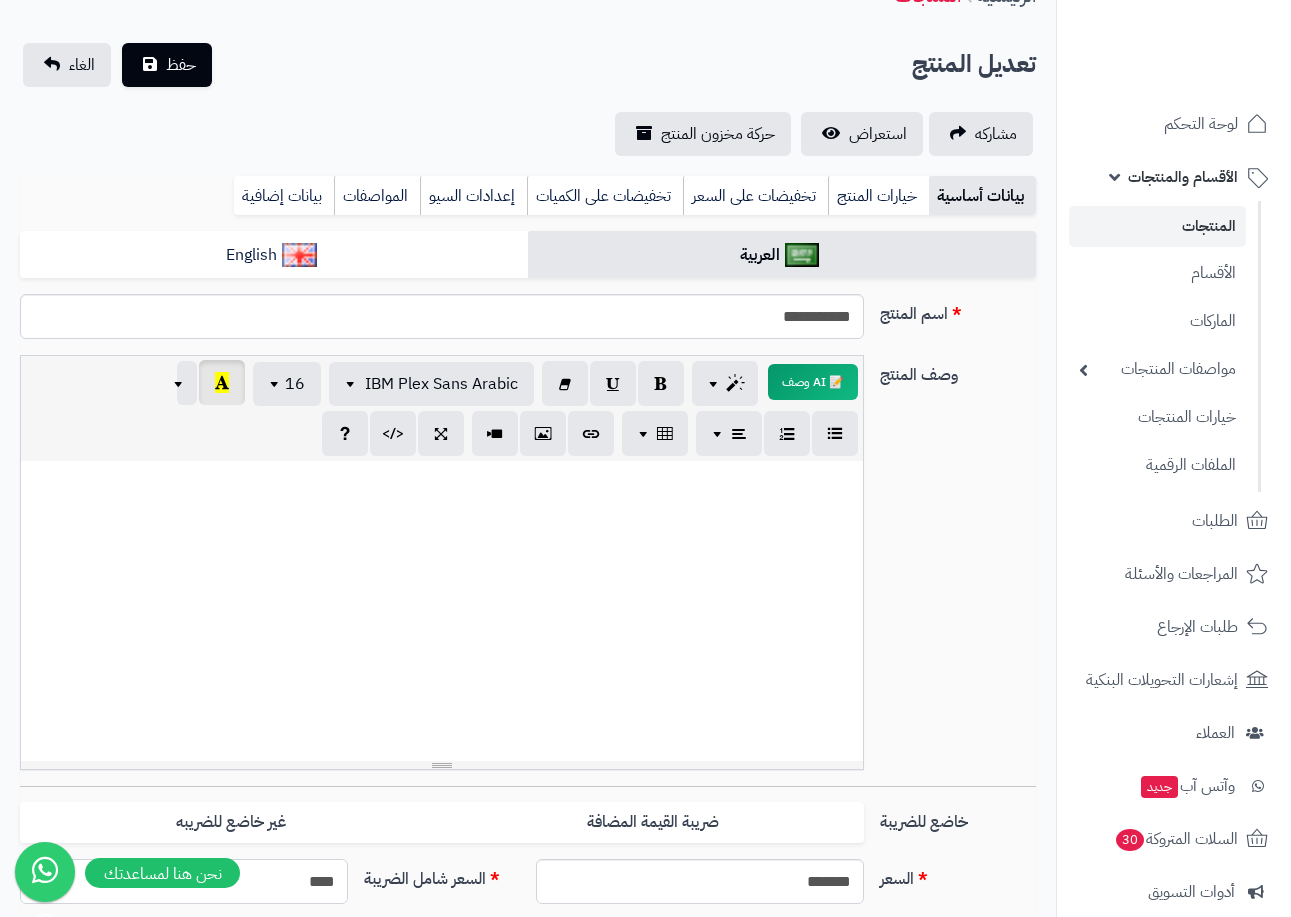scroll, scrollTop: 100, scrollLeft: 0, axis: vertical 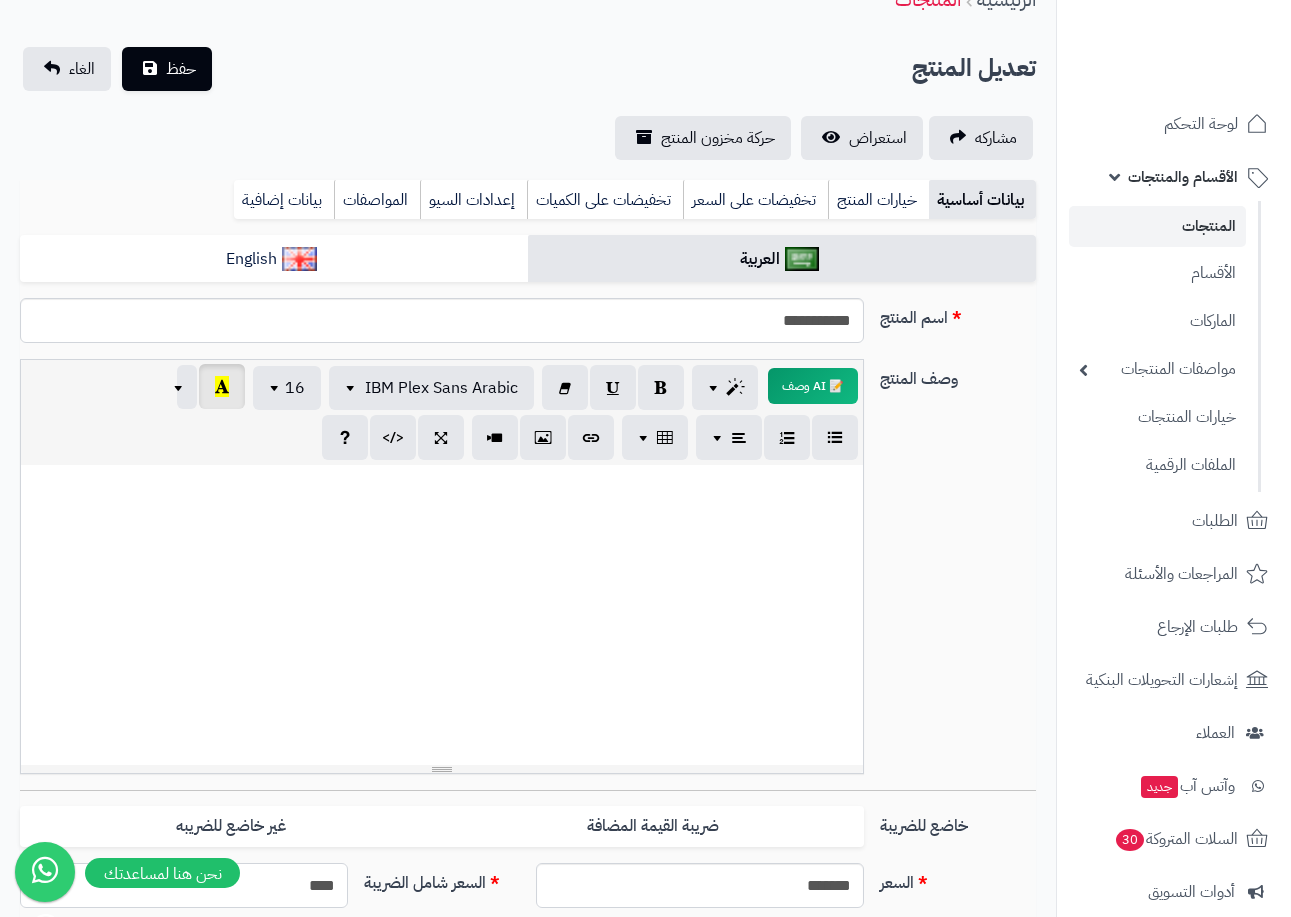 type on "**********" 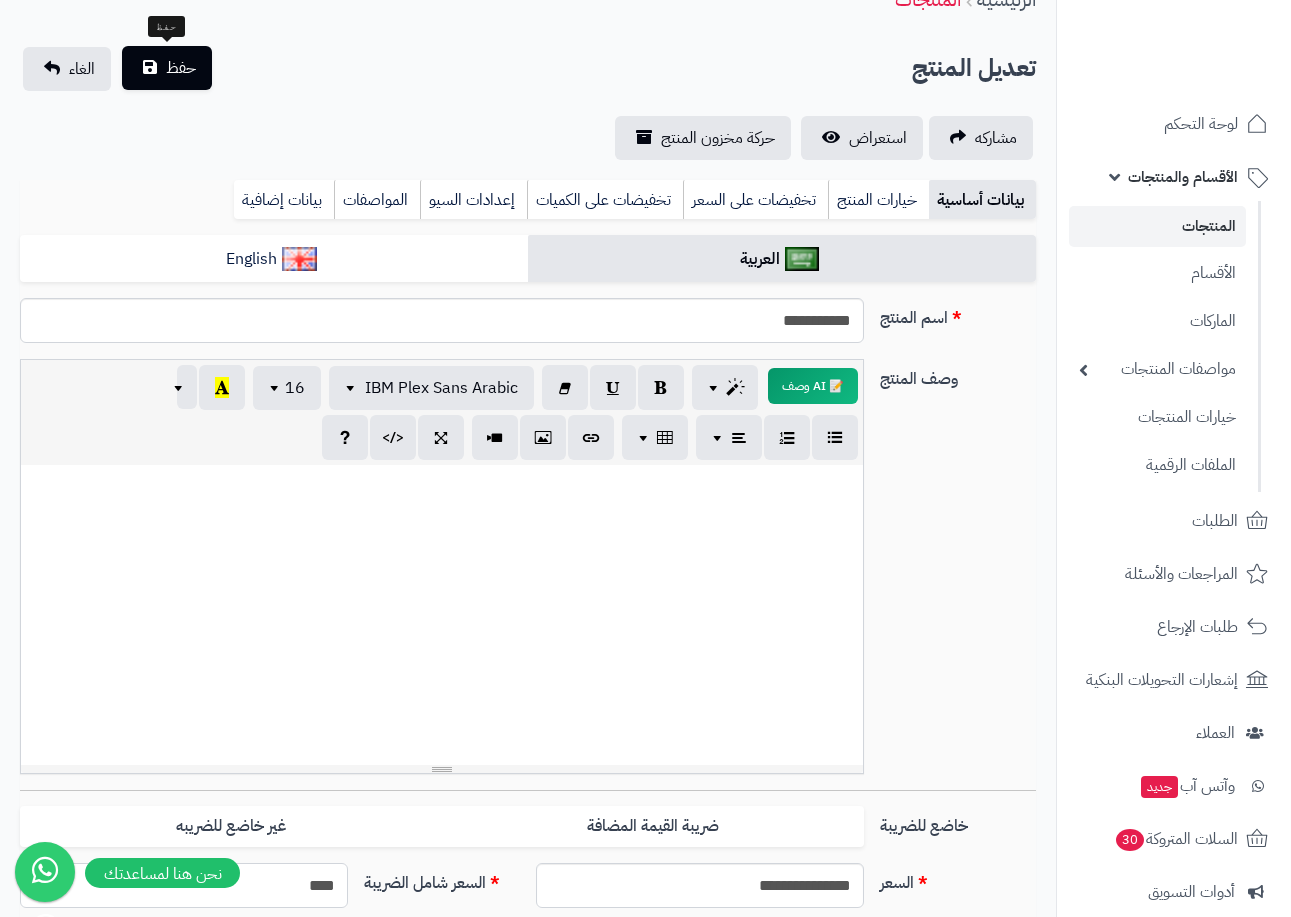 type on "****" 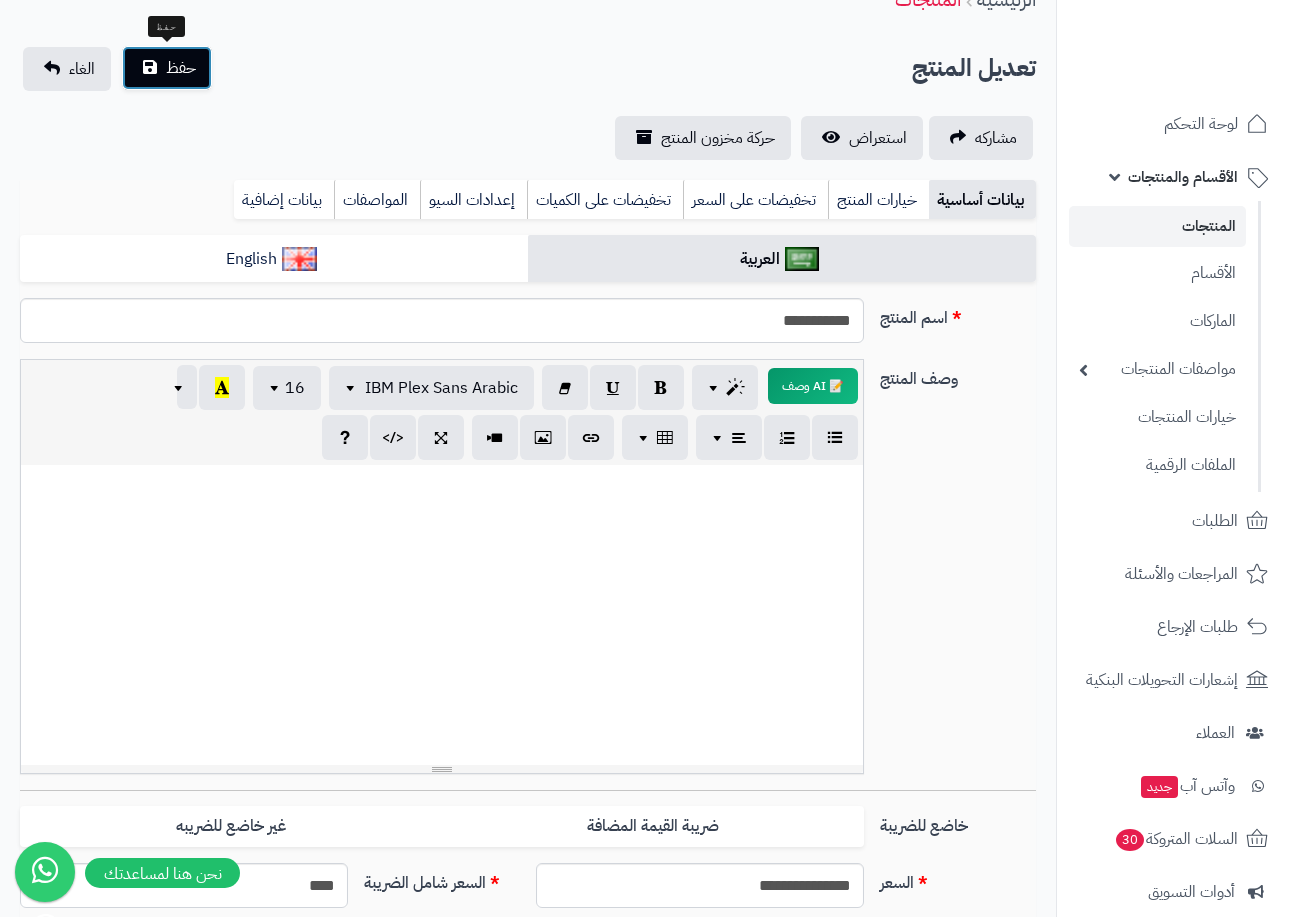 click on "حفظ" at bounding box center (167, 68) 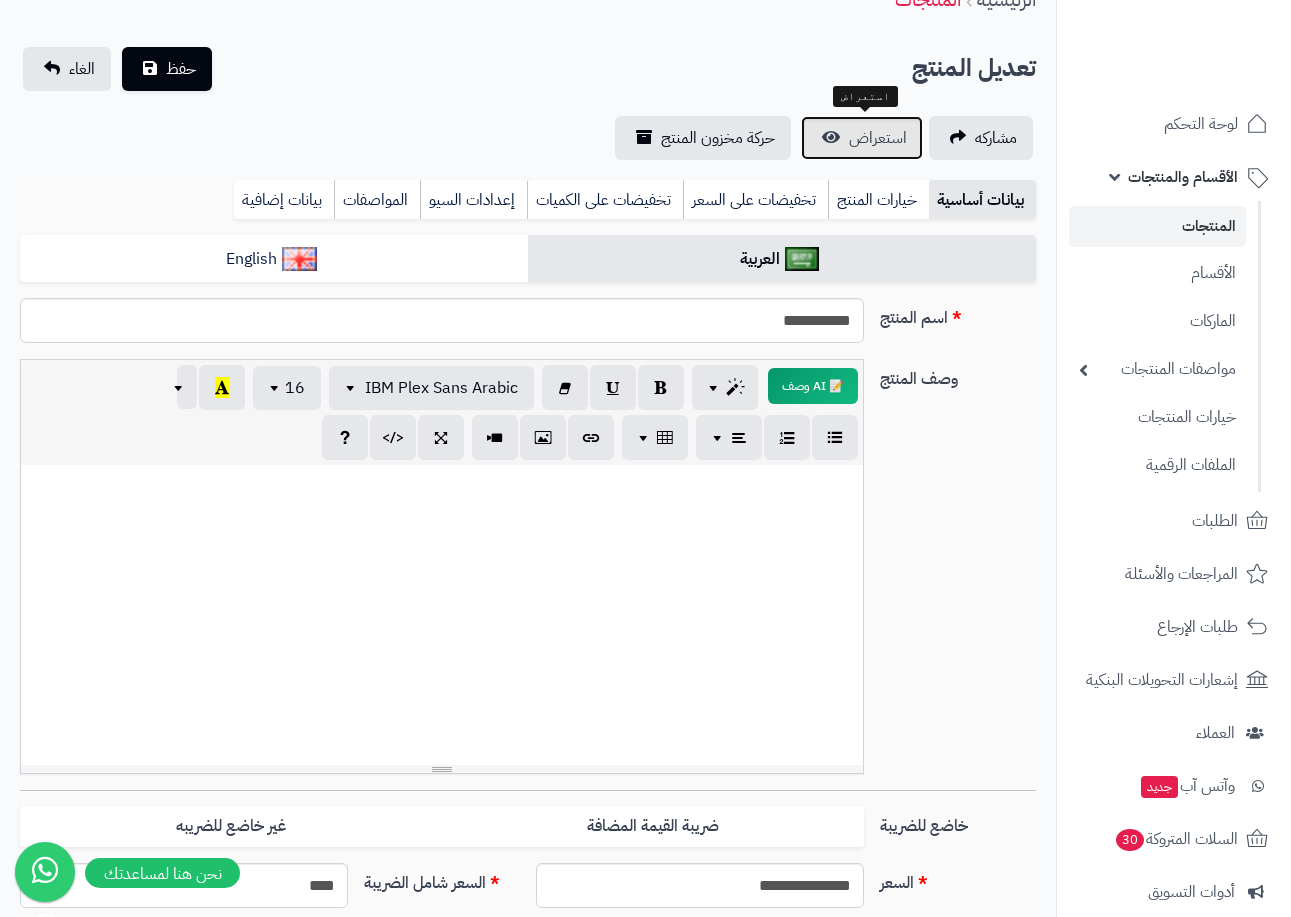 click on "استعراض" at bounding box center (862, 138) 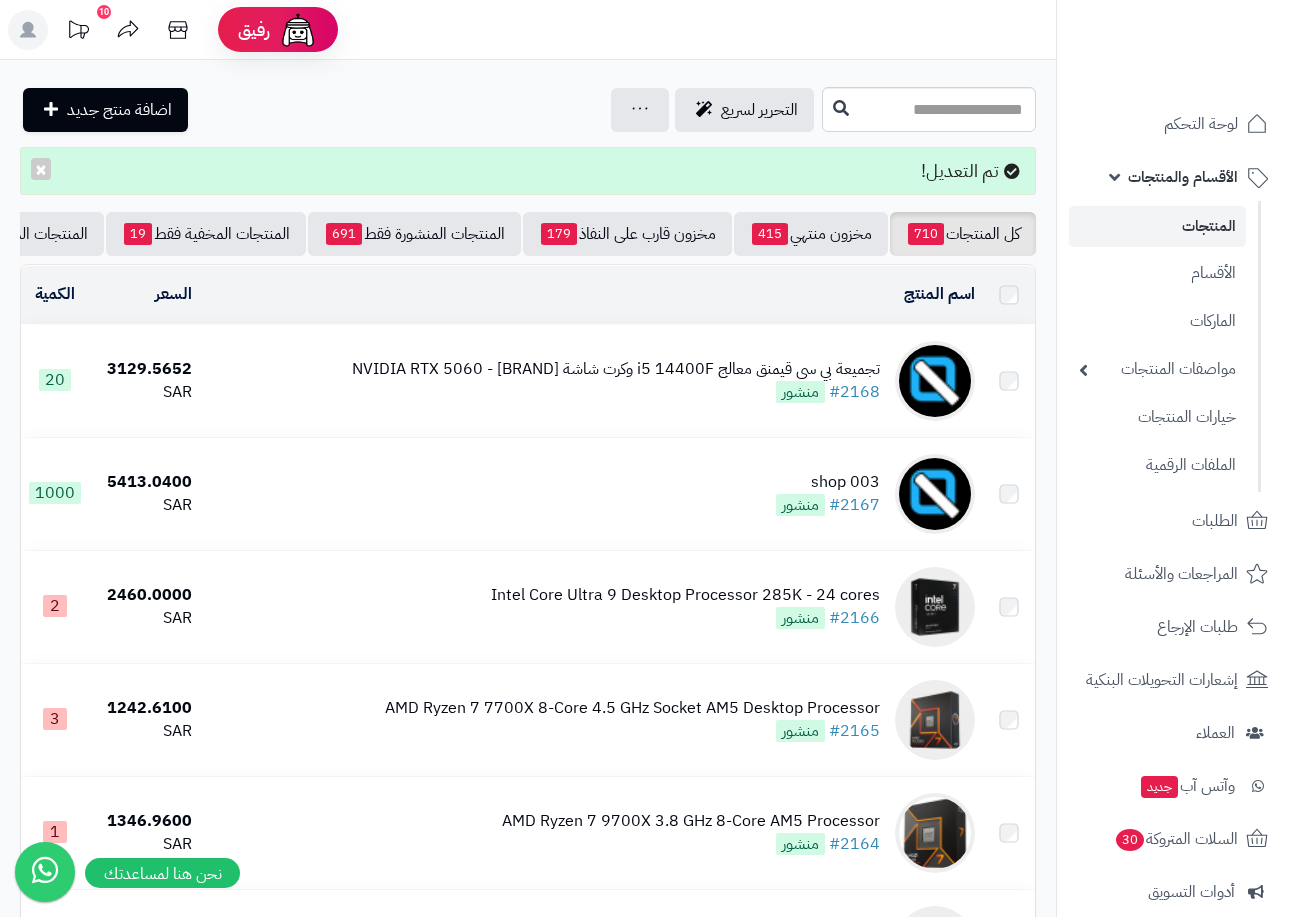 scroll, scrollTop: 0, scrollLeft: 0, axis: both 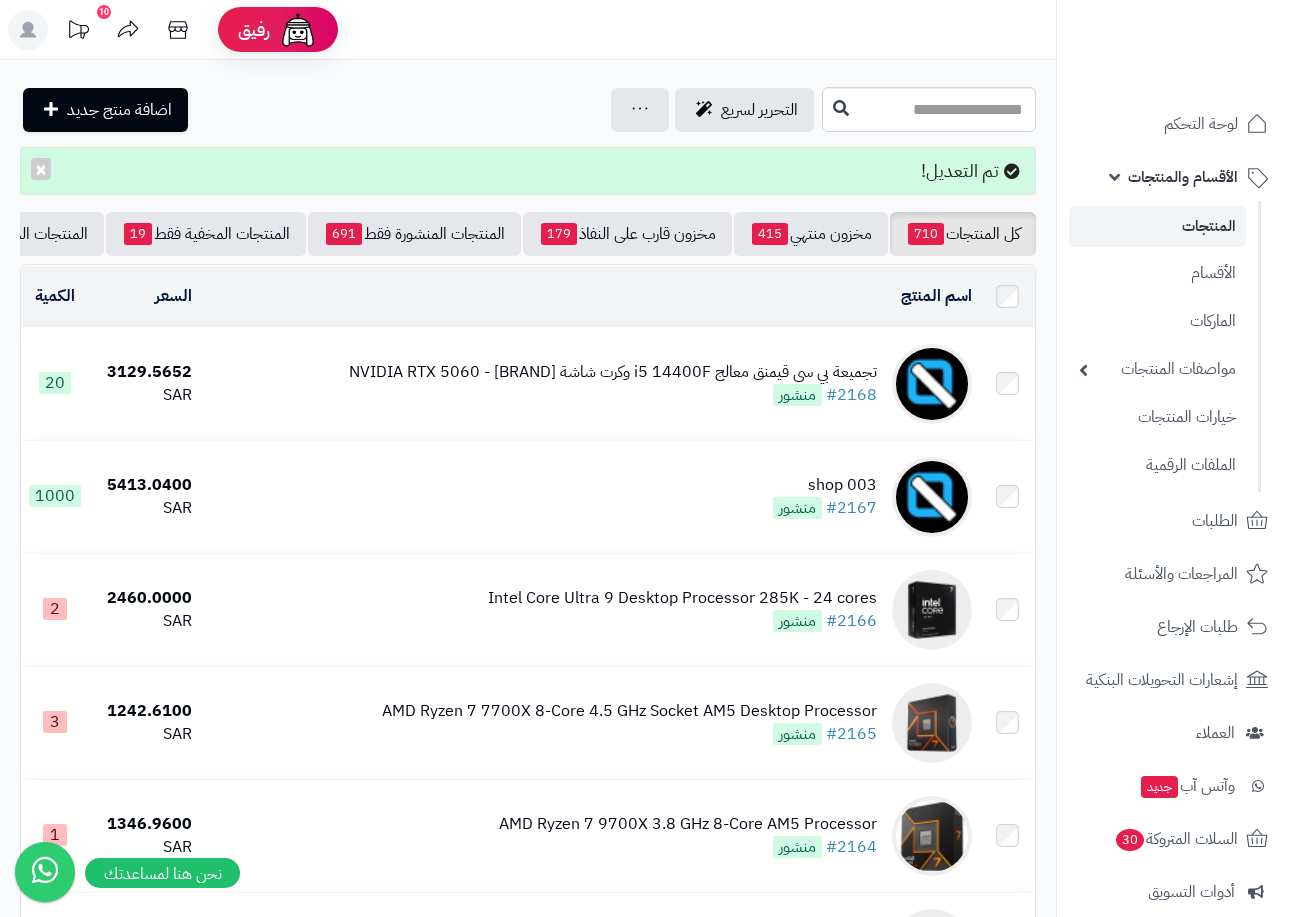 click on "الأقسام والمنتجات" at bounding box center (1183, 177) 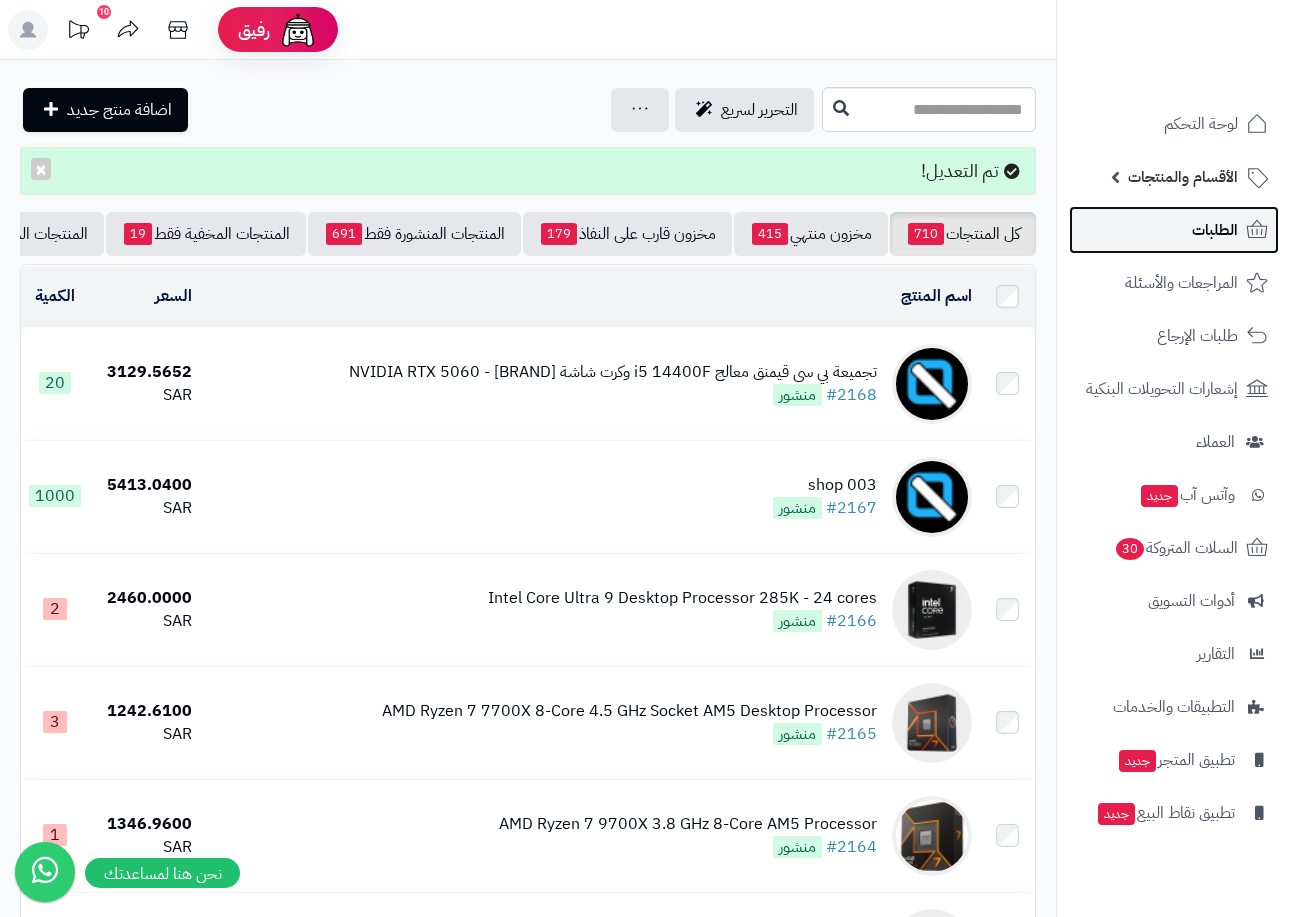 click on "الطلبات" at bounding box center [1174, 230] 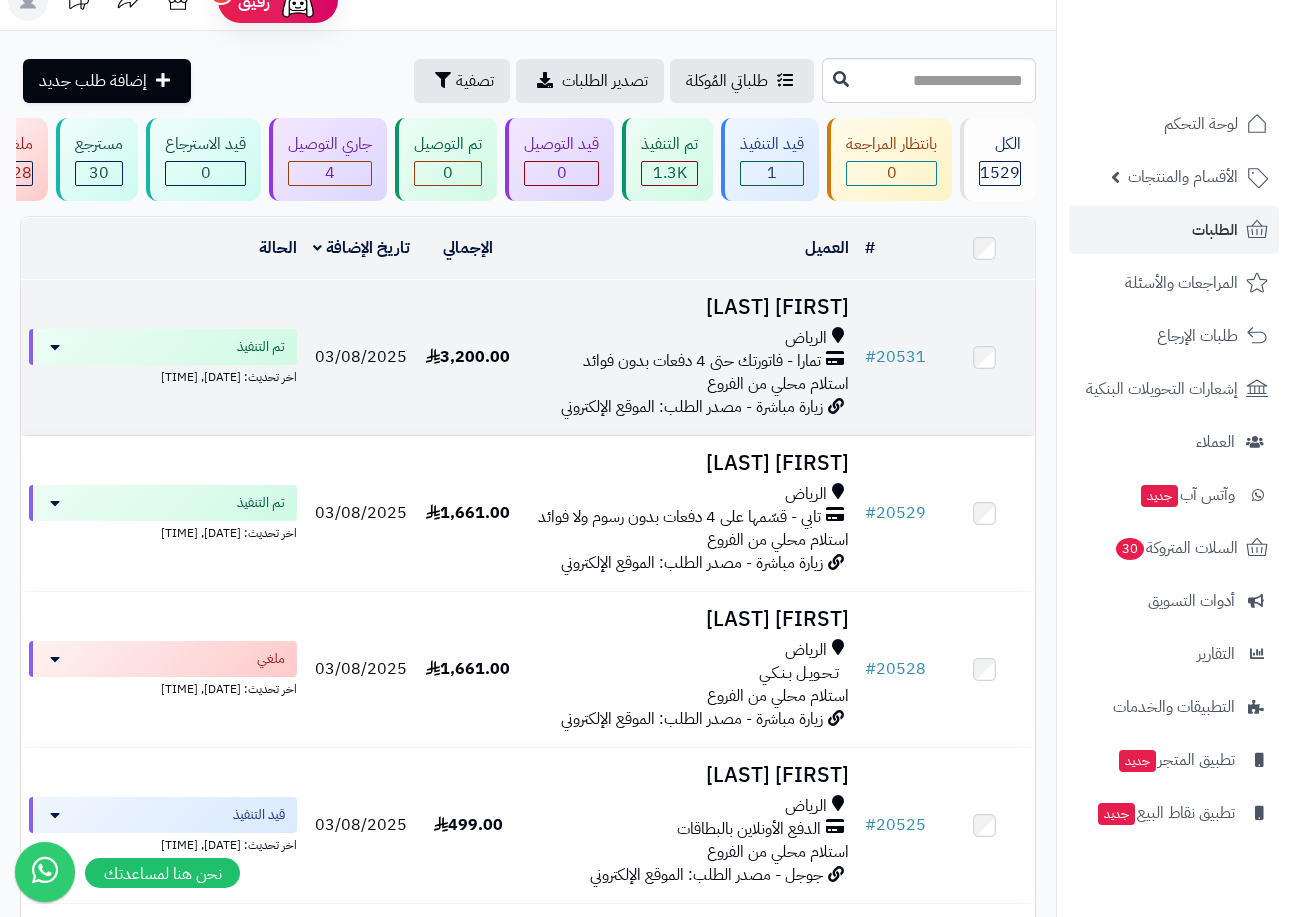 scroll, scrollTop: 0, scrollLeft: 0, axis: both 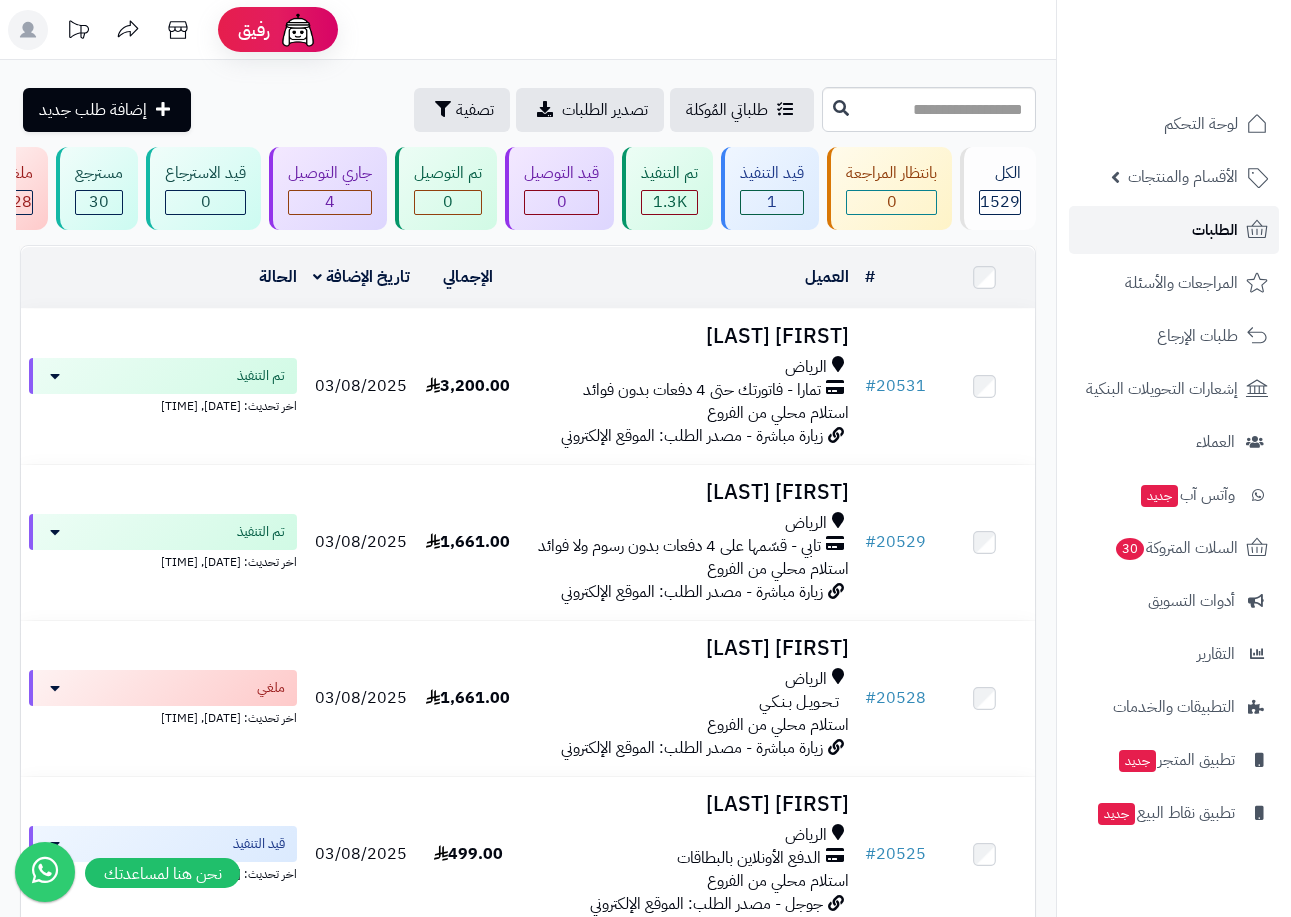 click on "الطلبات" at bounding box center (1174, 230) 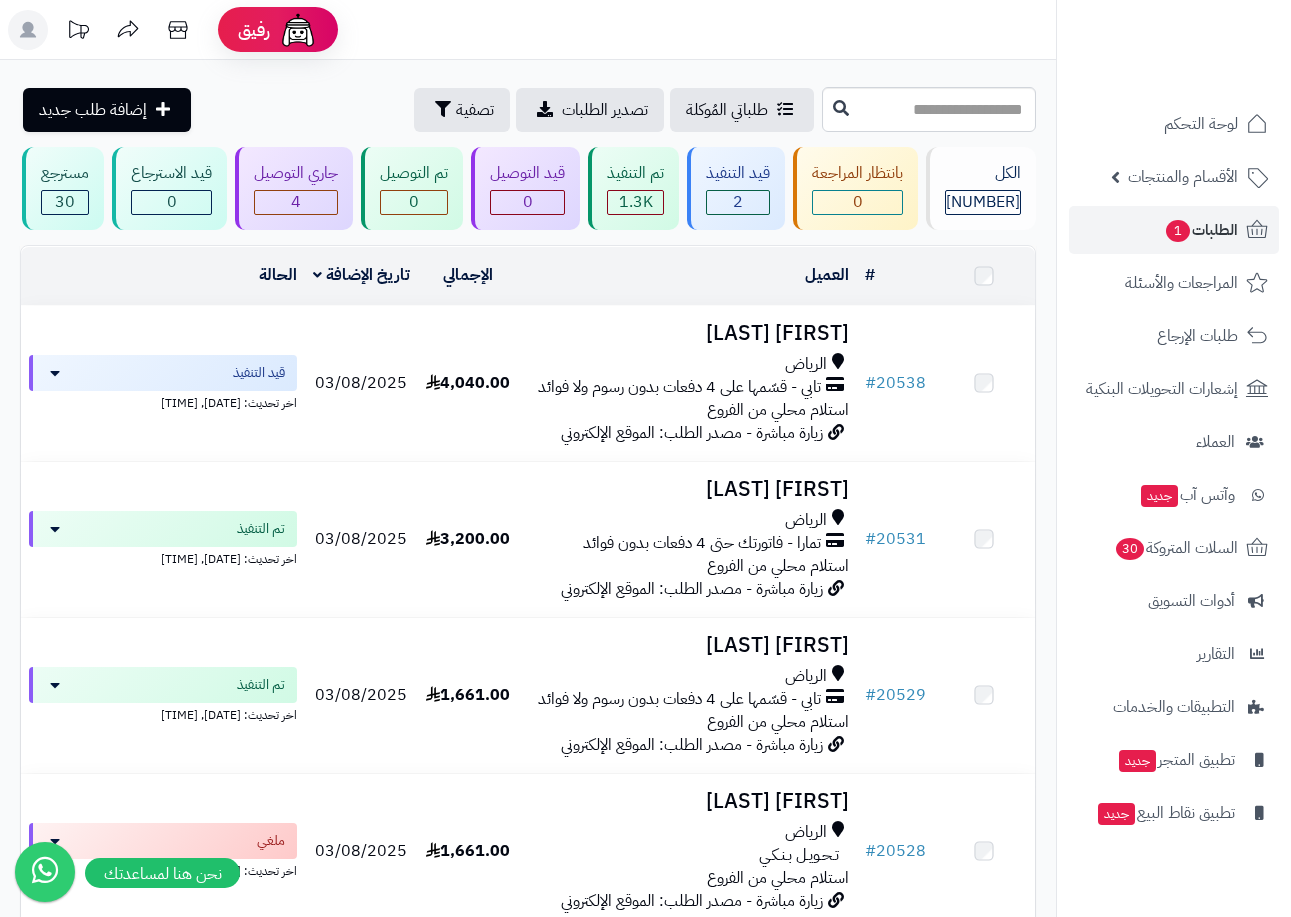 scroll, scrollTop: 0, scrollLeft: 0, axis: both 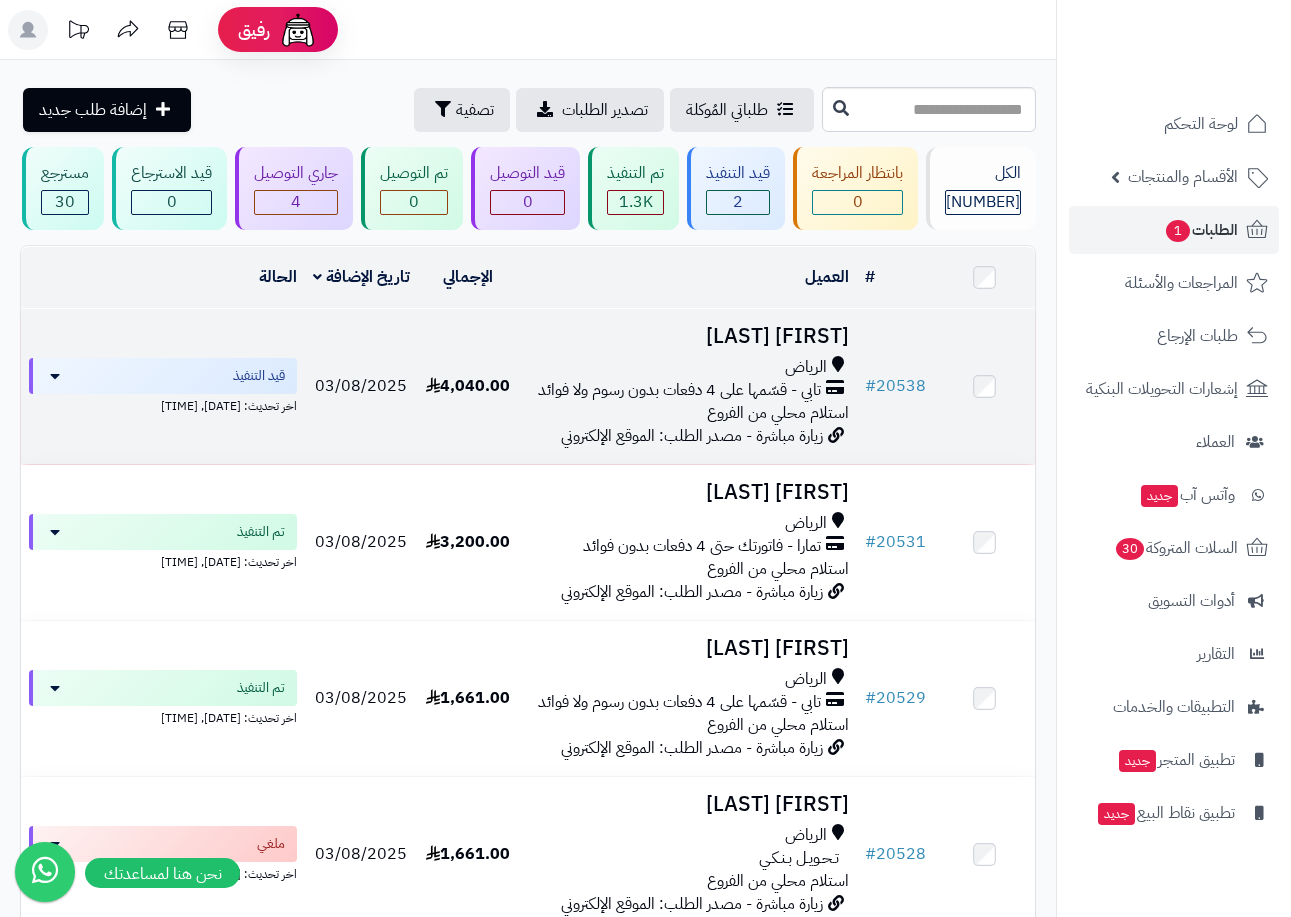 click on "الرياض" at bounding box center [688, 367] 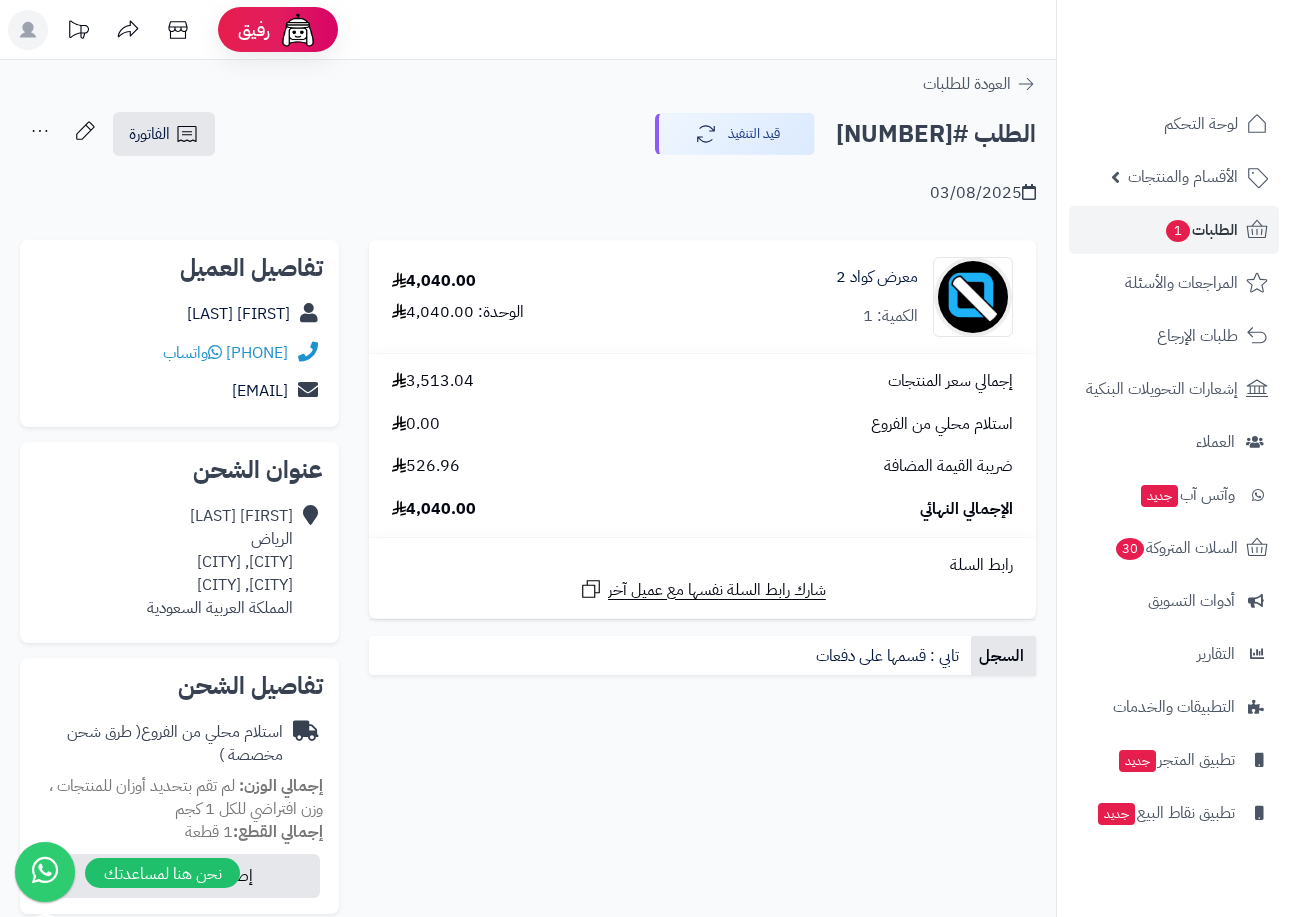 scroll, scrollTop: 0, scrollLeft: 0, axis: both 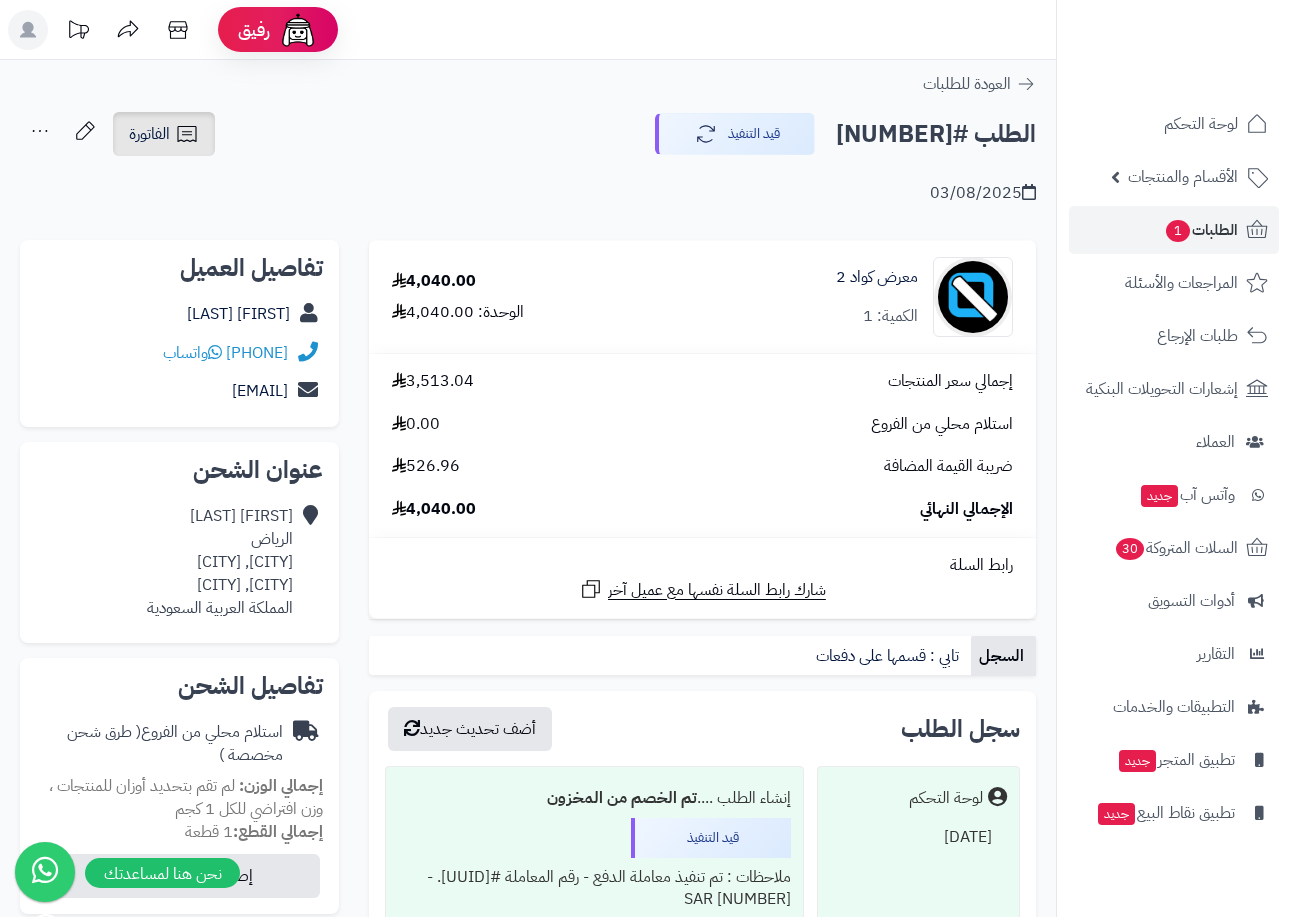 click on "الفاتورة" at bounding box center [149, 134] 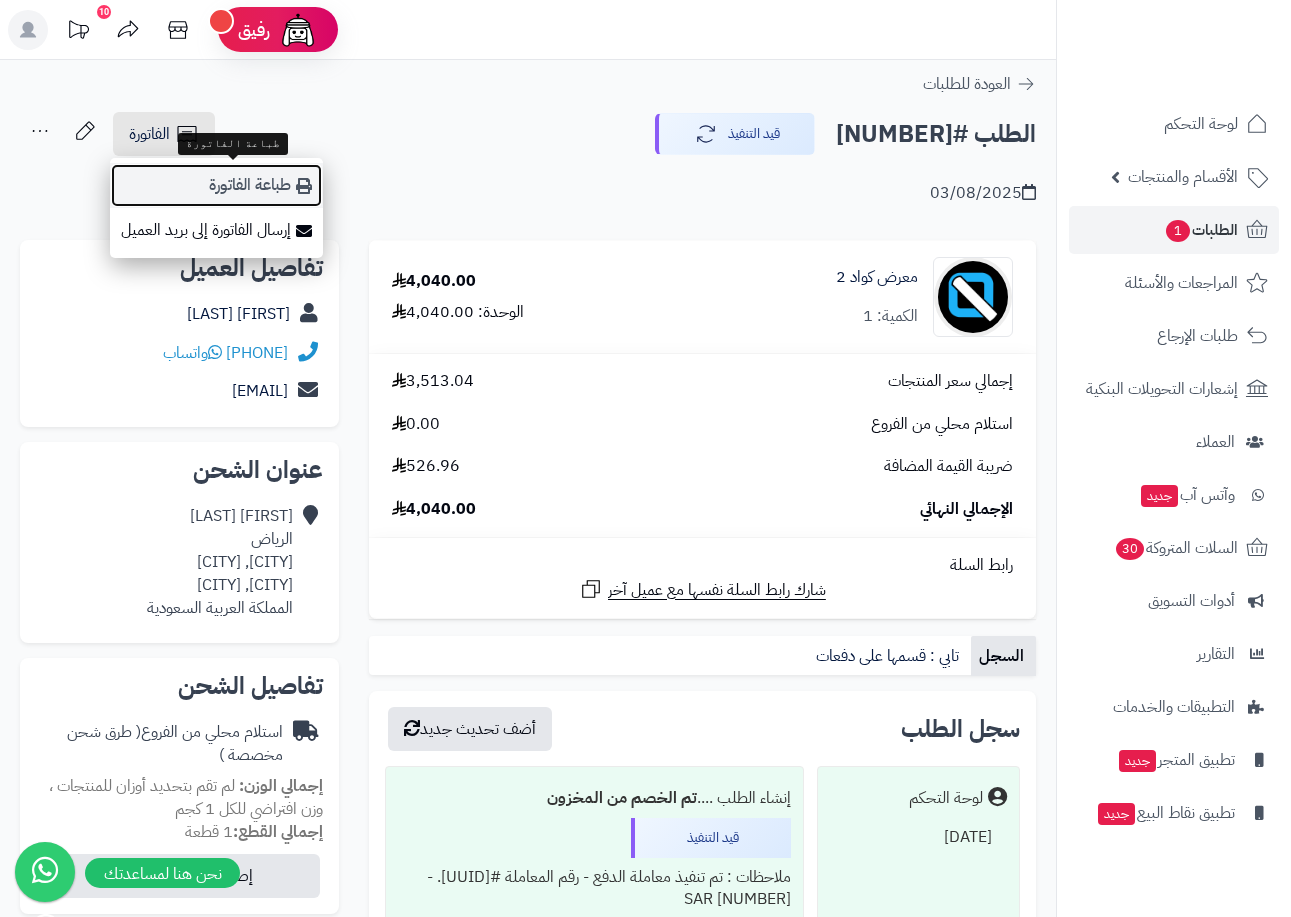 click on "طباعة الفاتورة" at bounding box center (216, 185) 